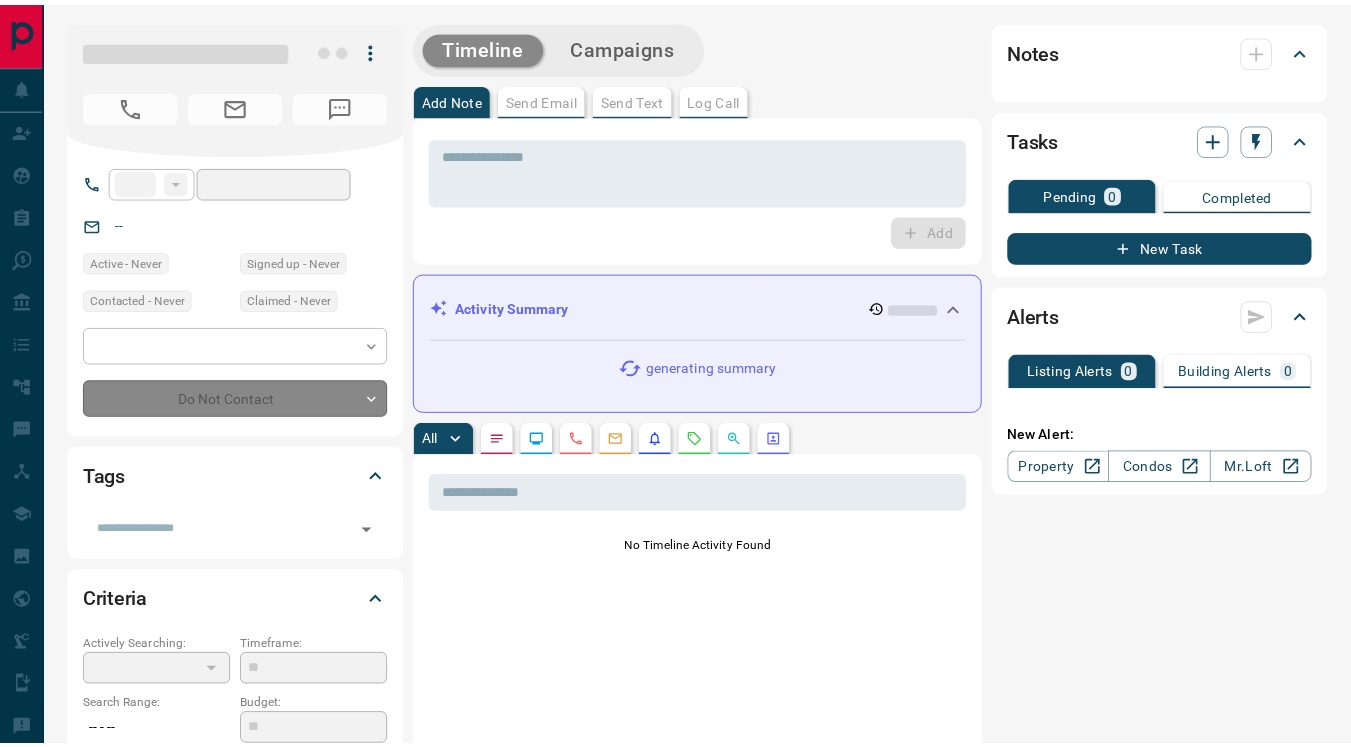 scroll, scrollTop: 0, scrollLeft: 0, axis: both 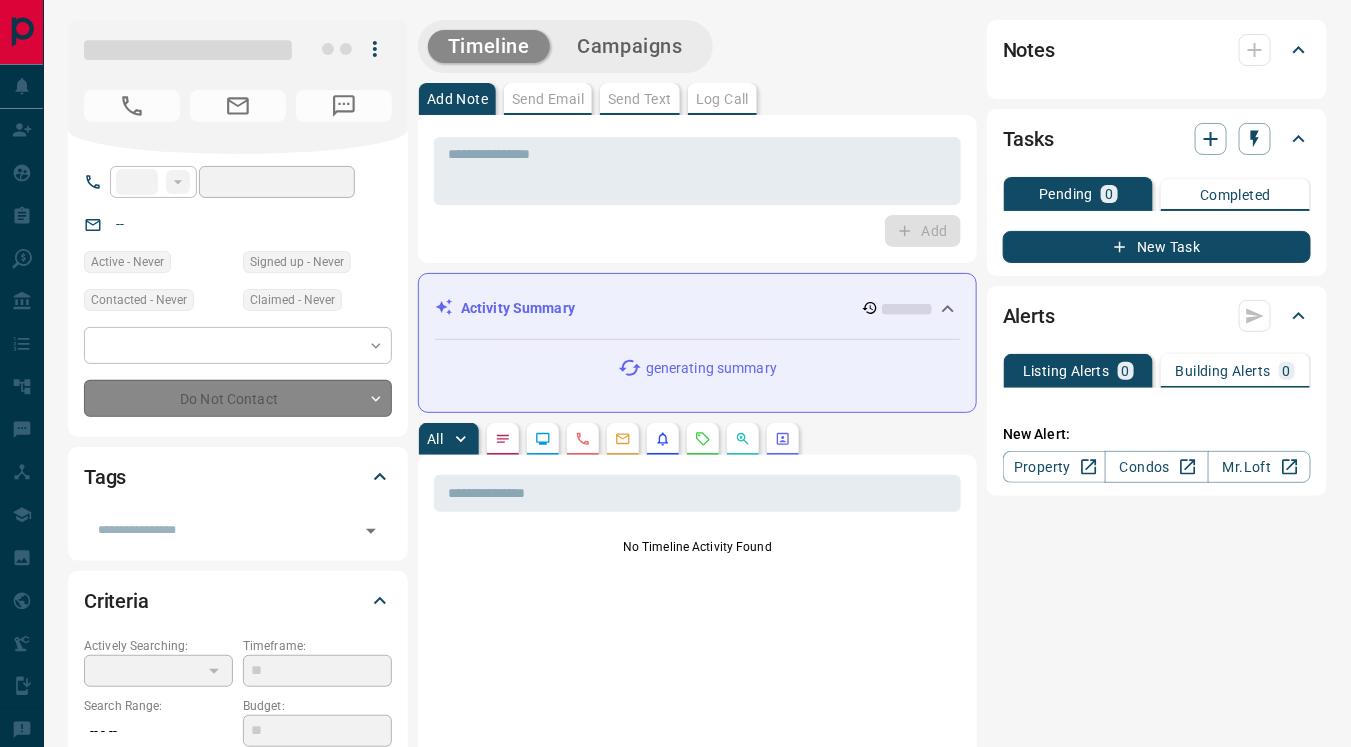 type on "**" 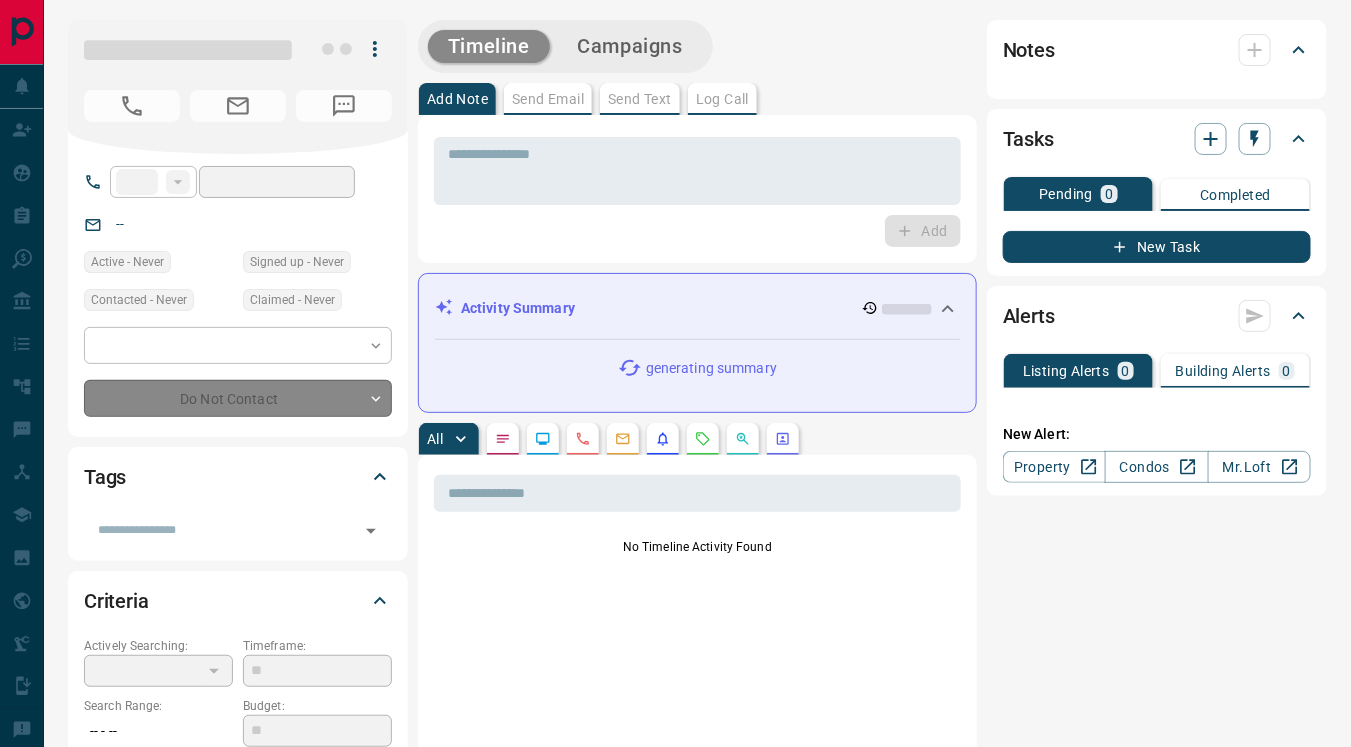 type on "**********" 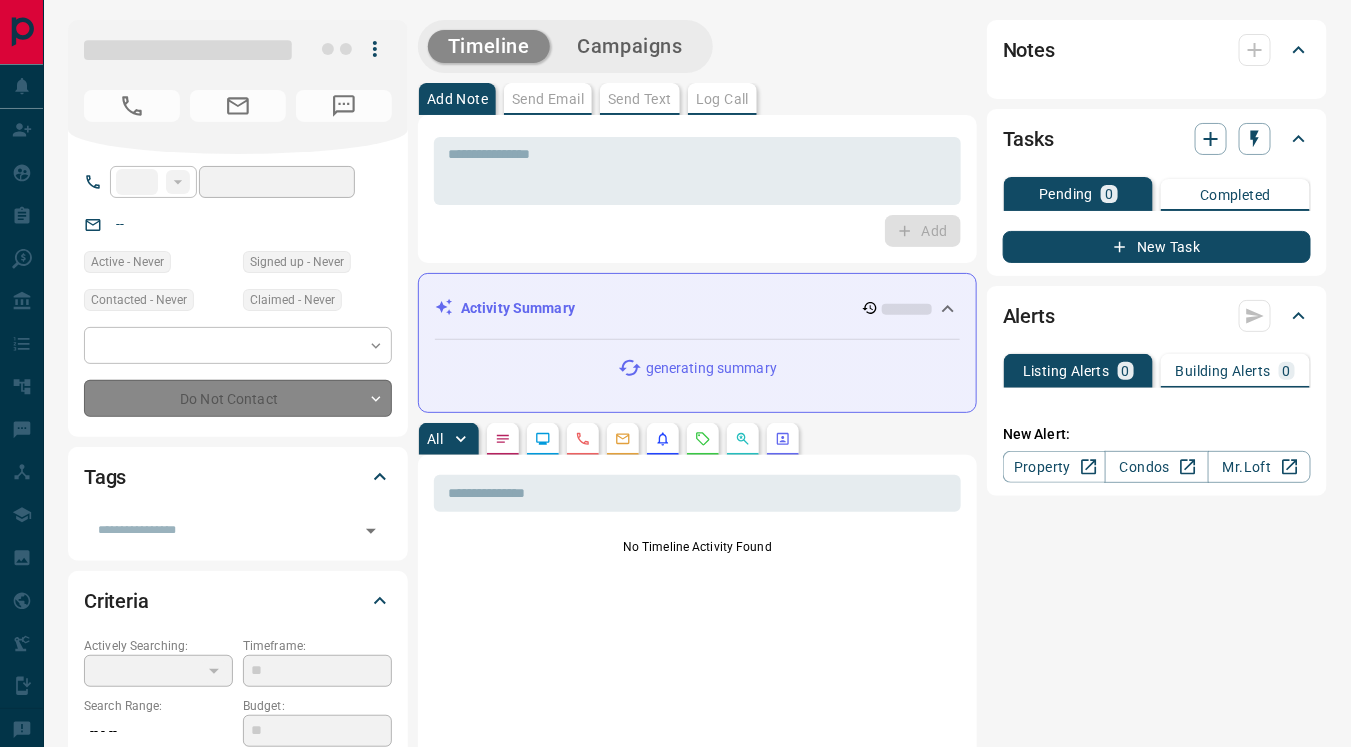 type on "**********" 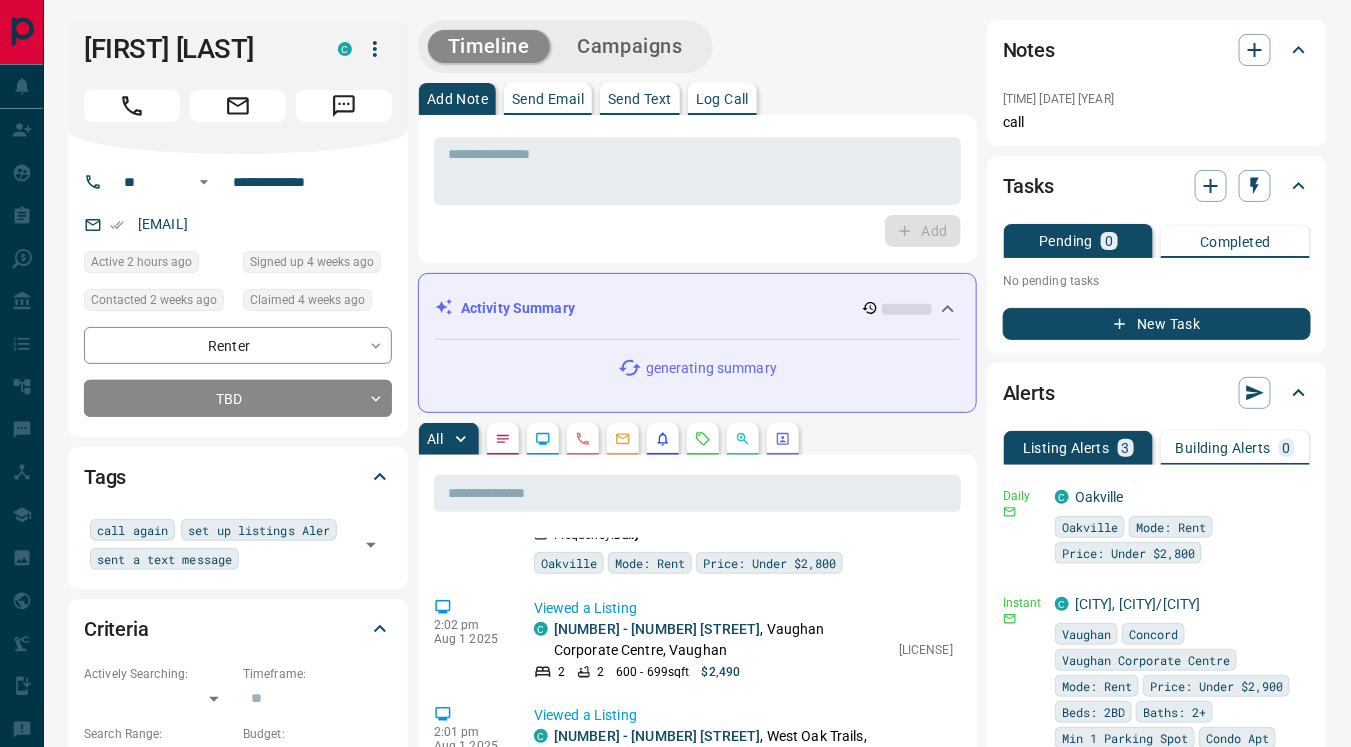 scroll, scrollTop: 219, scrollLeft: 0, axis: vertical 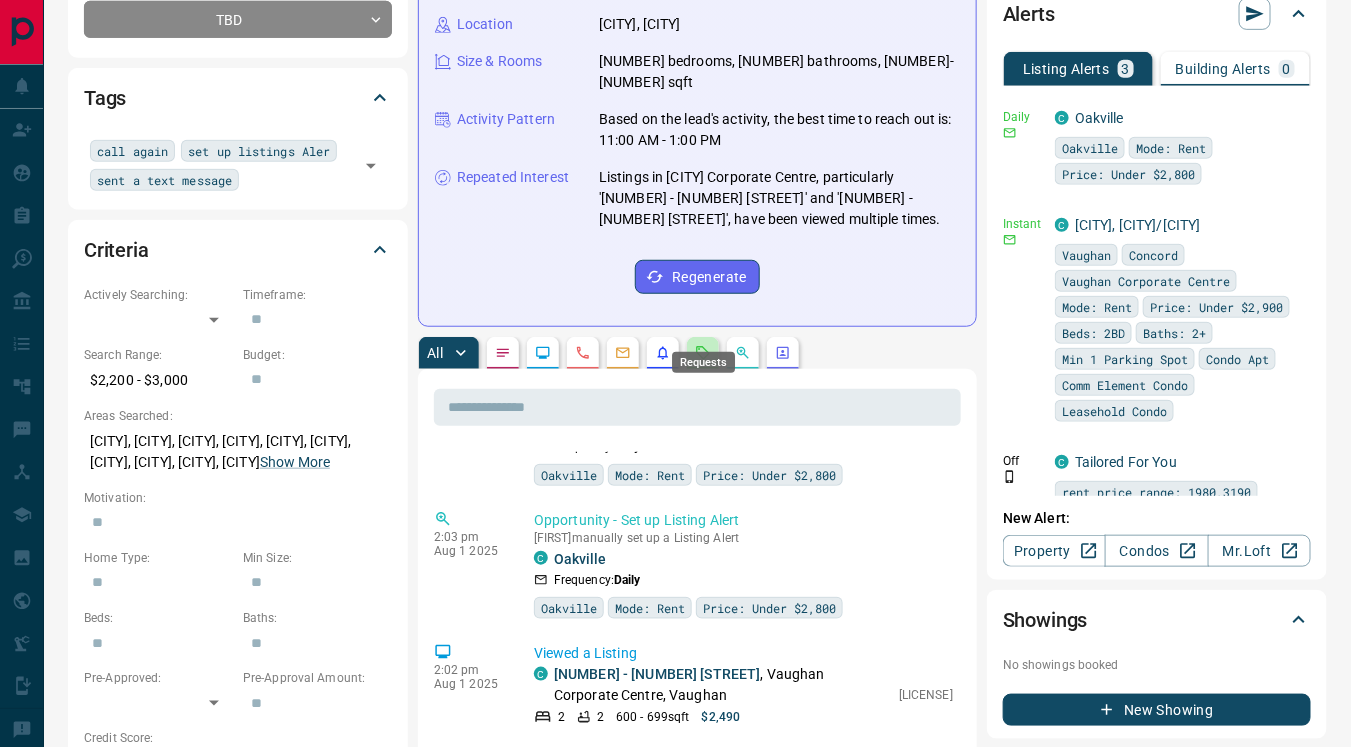 click 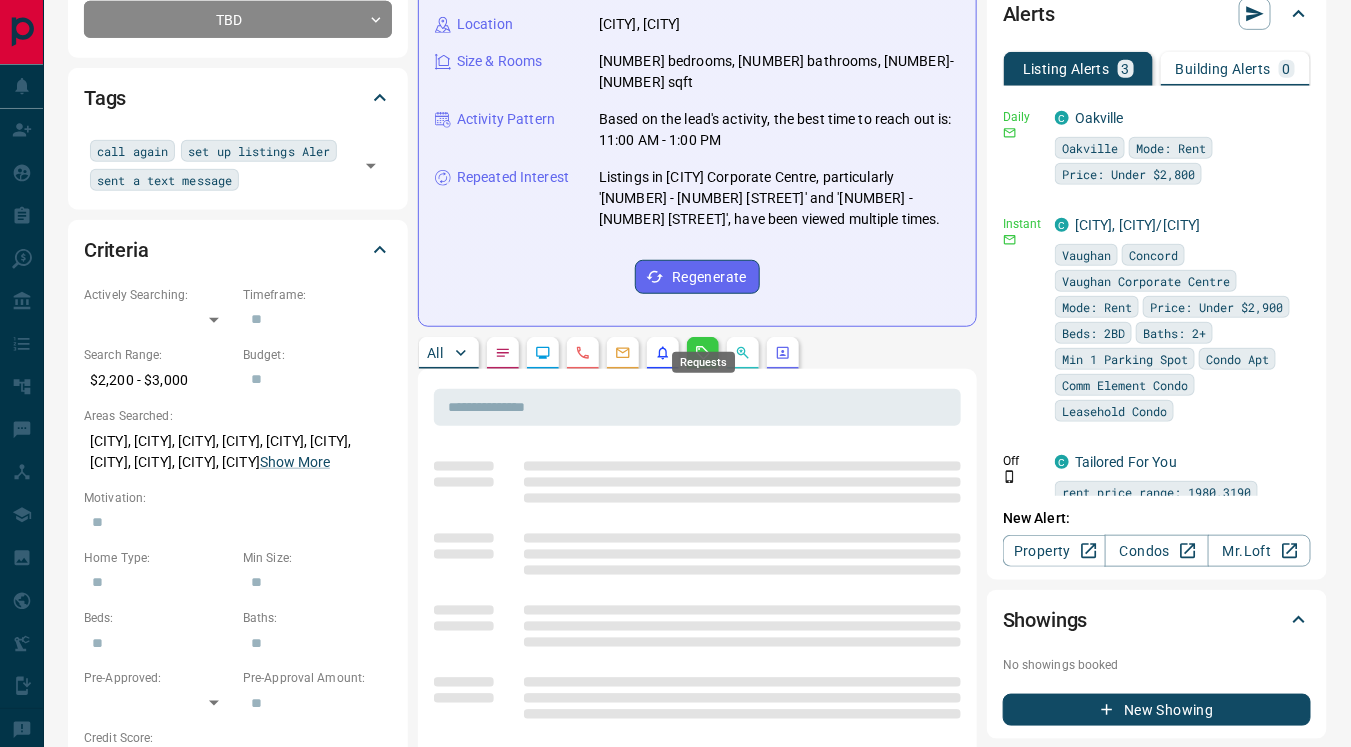 scroll, scrollTop: 0, scrollLeft: 0, axis: both 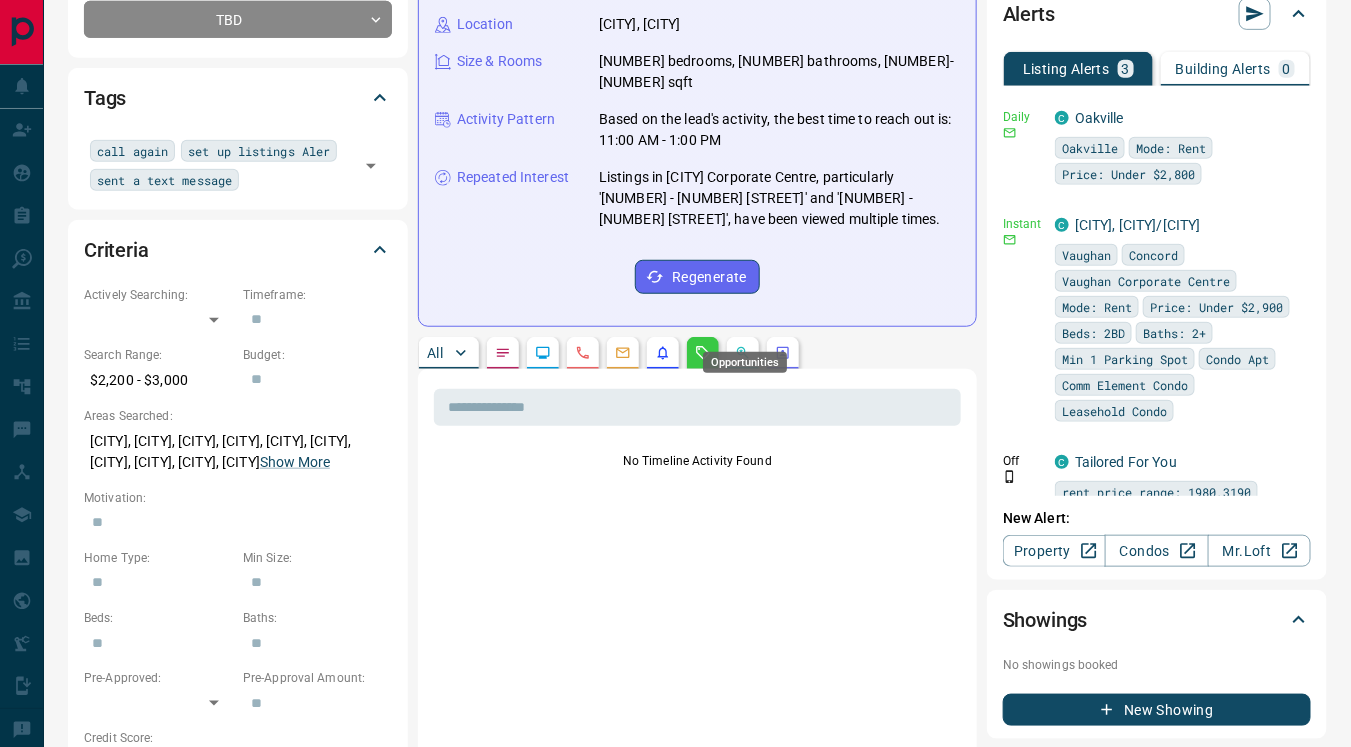 click 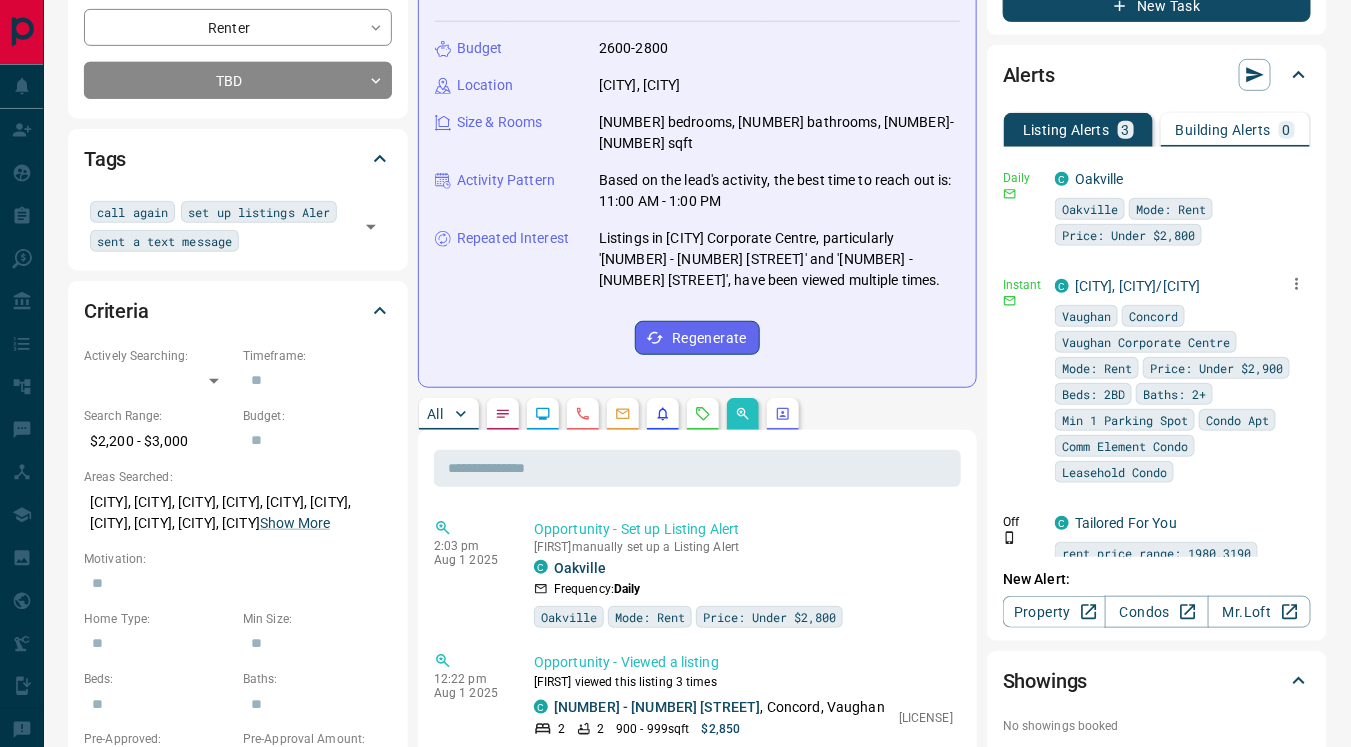 scroll, scrollTop: 307, scrollLeft: 0, axis: vertical 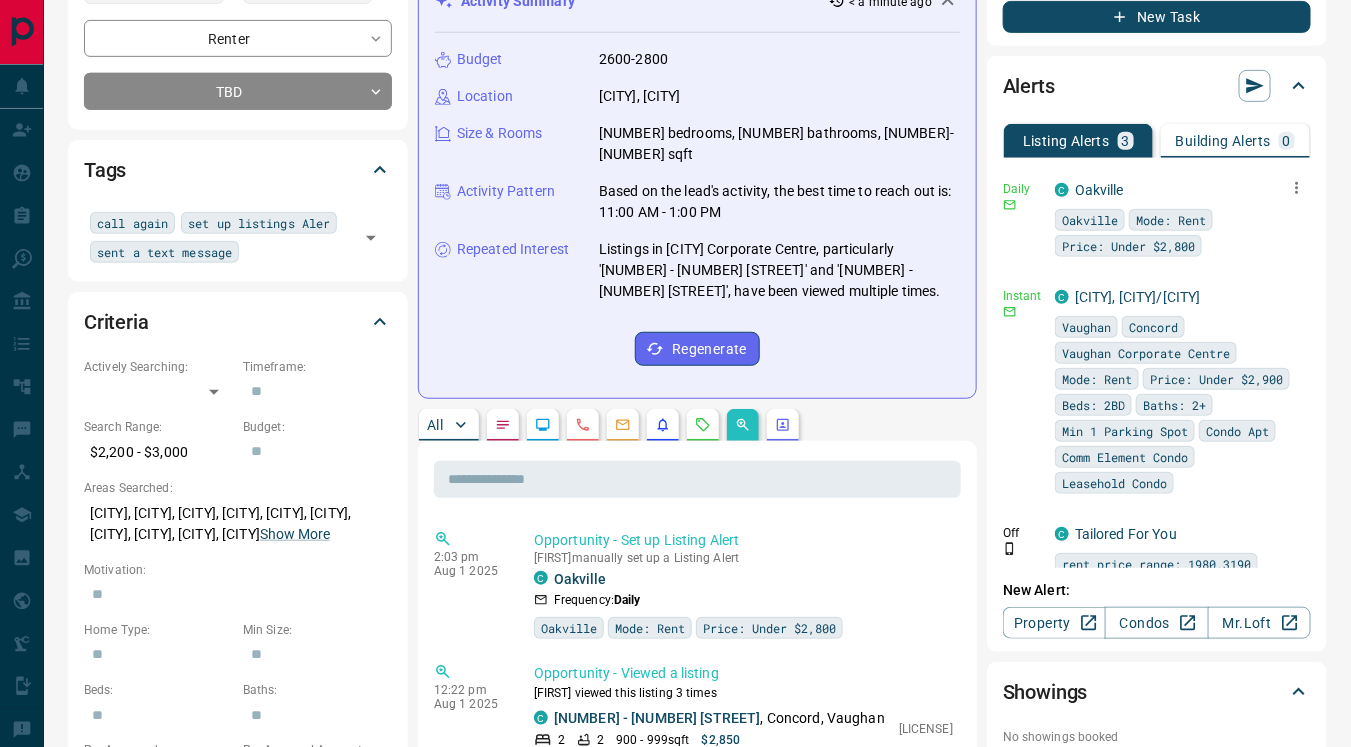 click 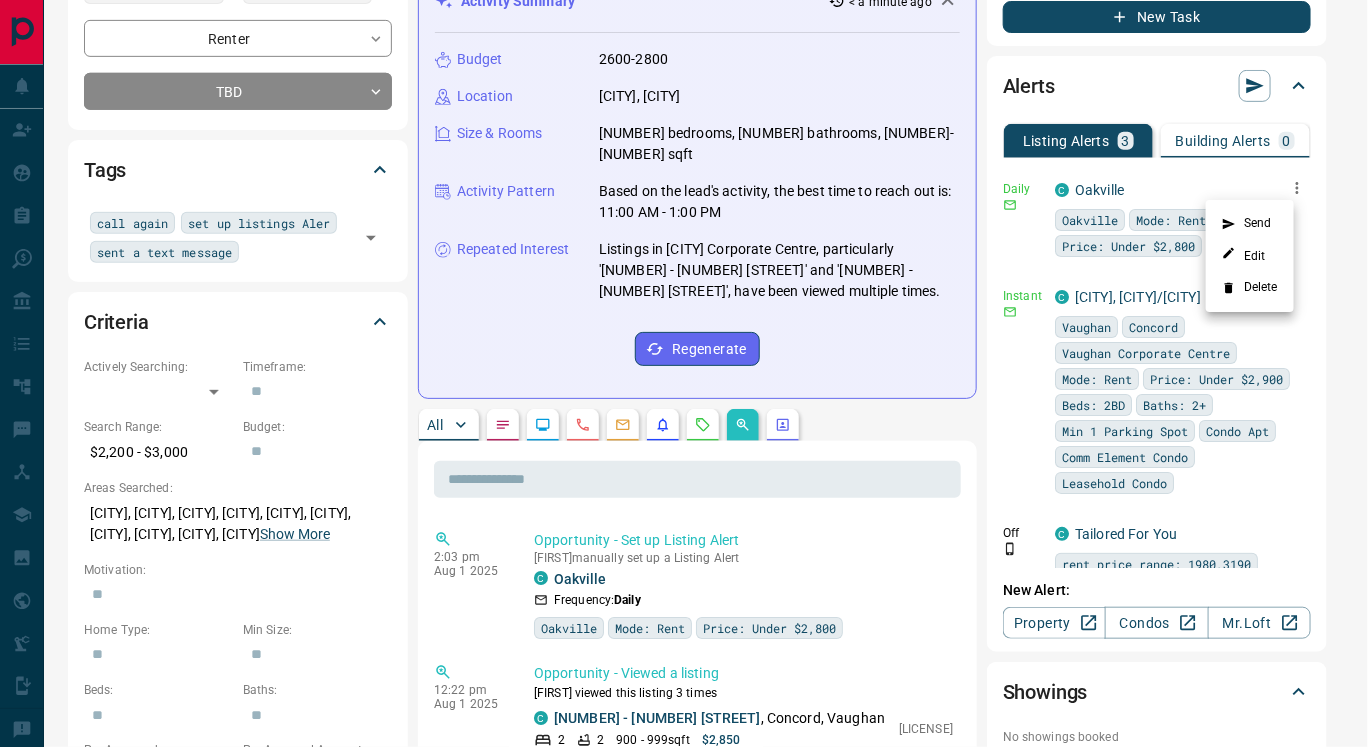 click on "Delete" at bounding box center [1250, 288] 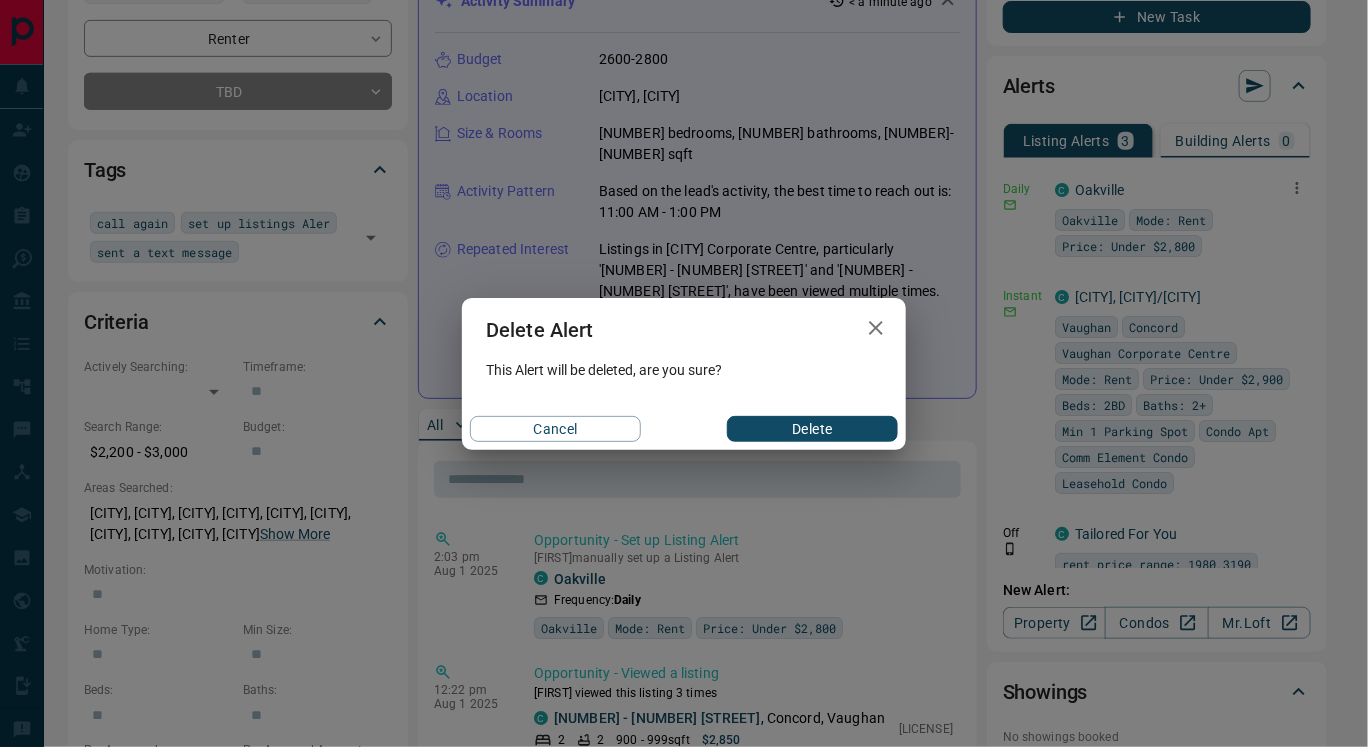 click on "Delete" at bounding box center [812, 429] 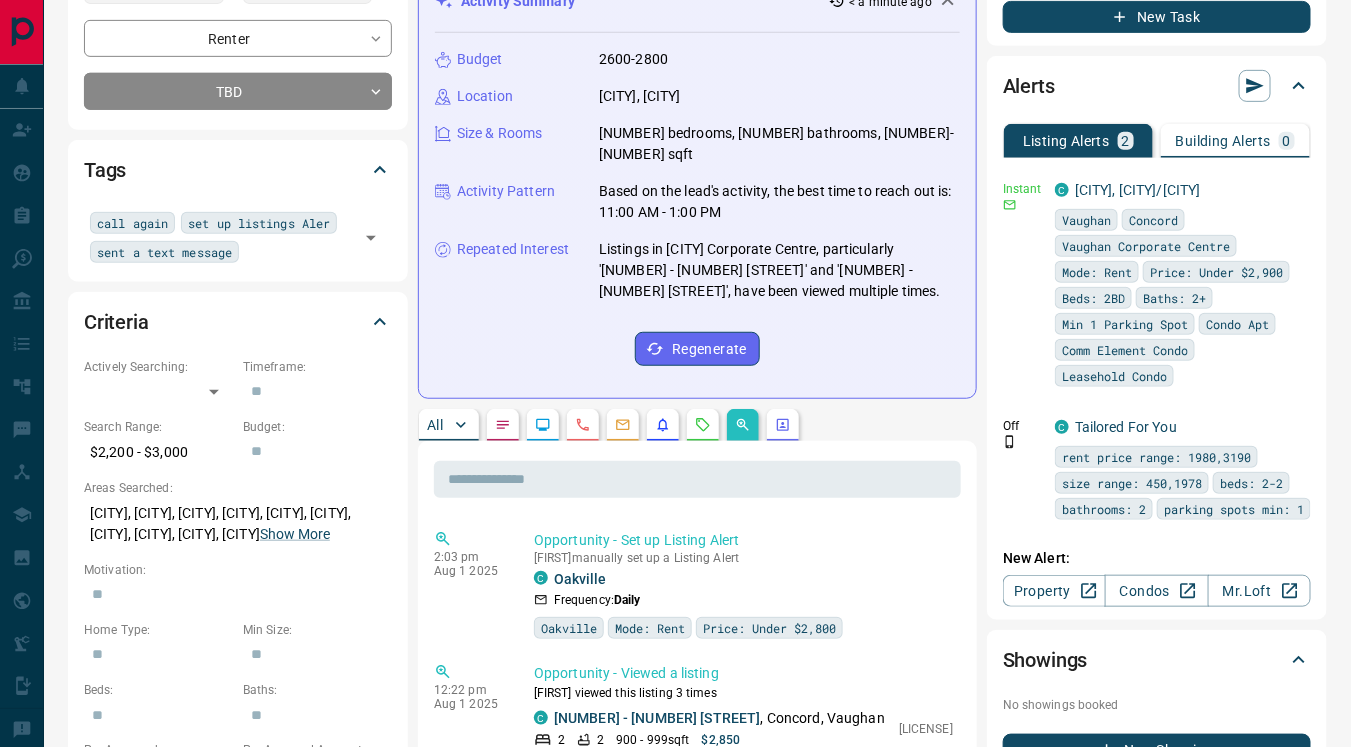 scroll, scrollTop: 0, scrollLeft: 0, axis: both 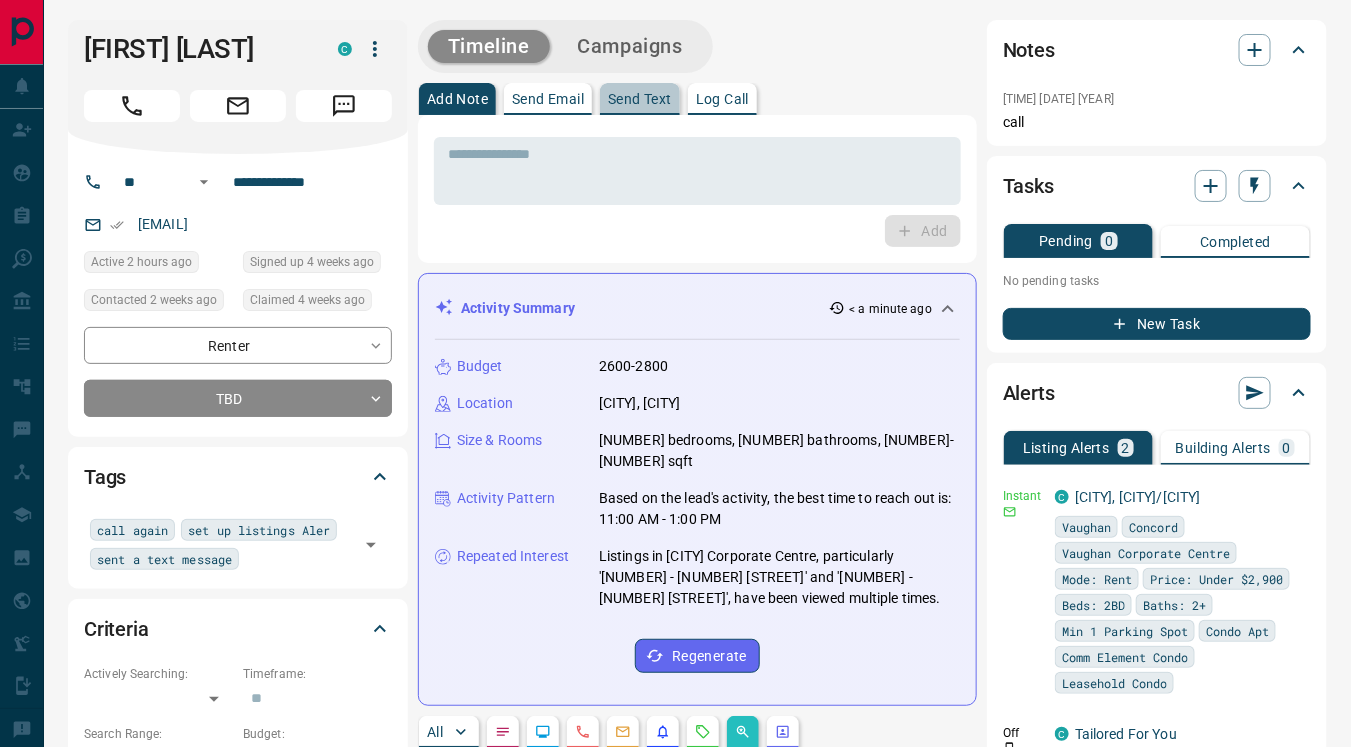 click on "Send Text" at bounding box center (640, 99) 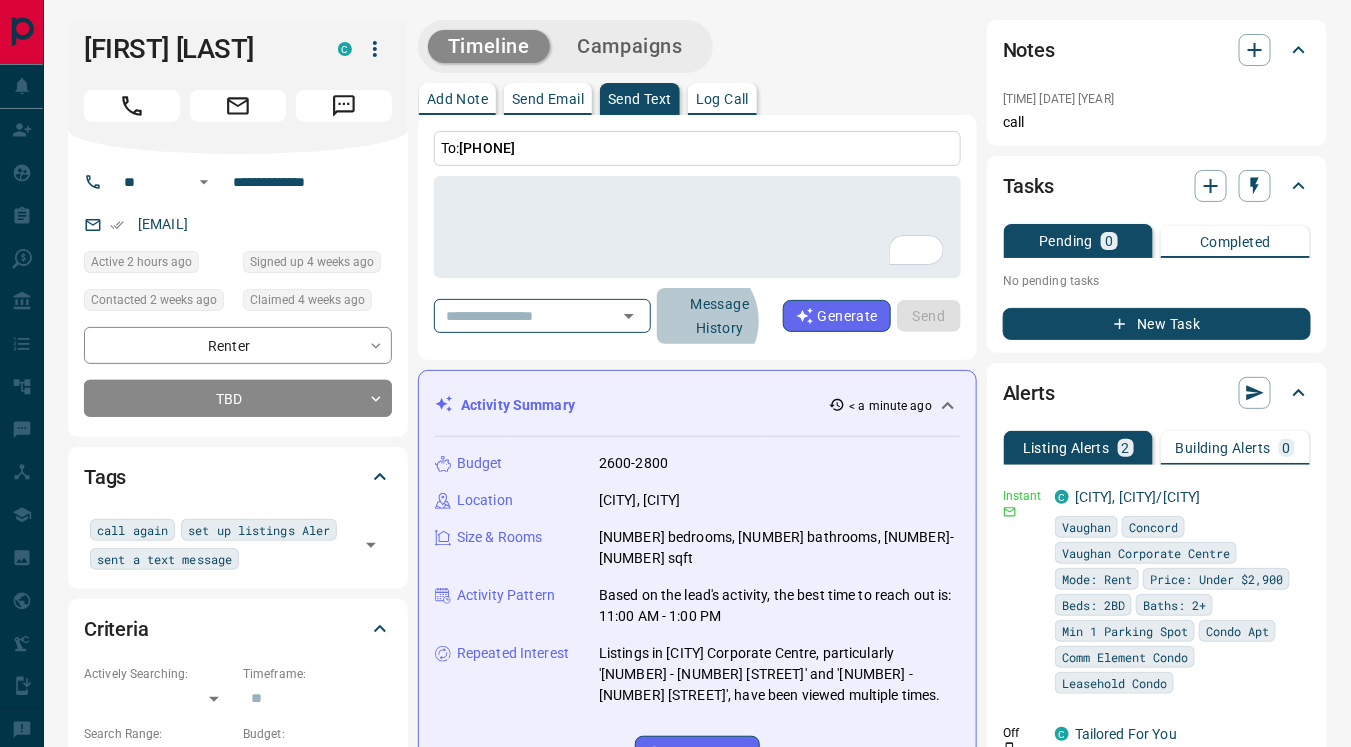 click on "Message History" at bounding box center (720, 316) 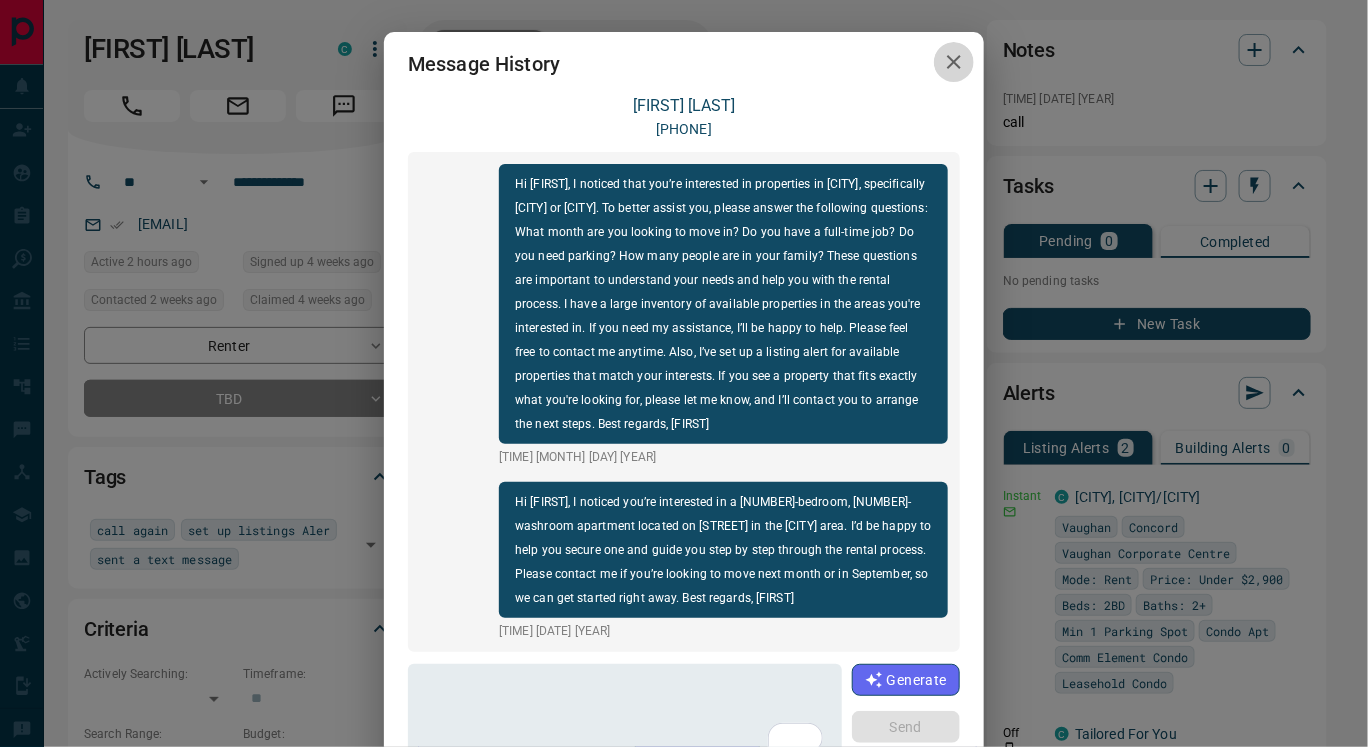 click at bounding box center (954, 62) 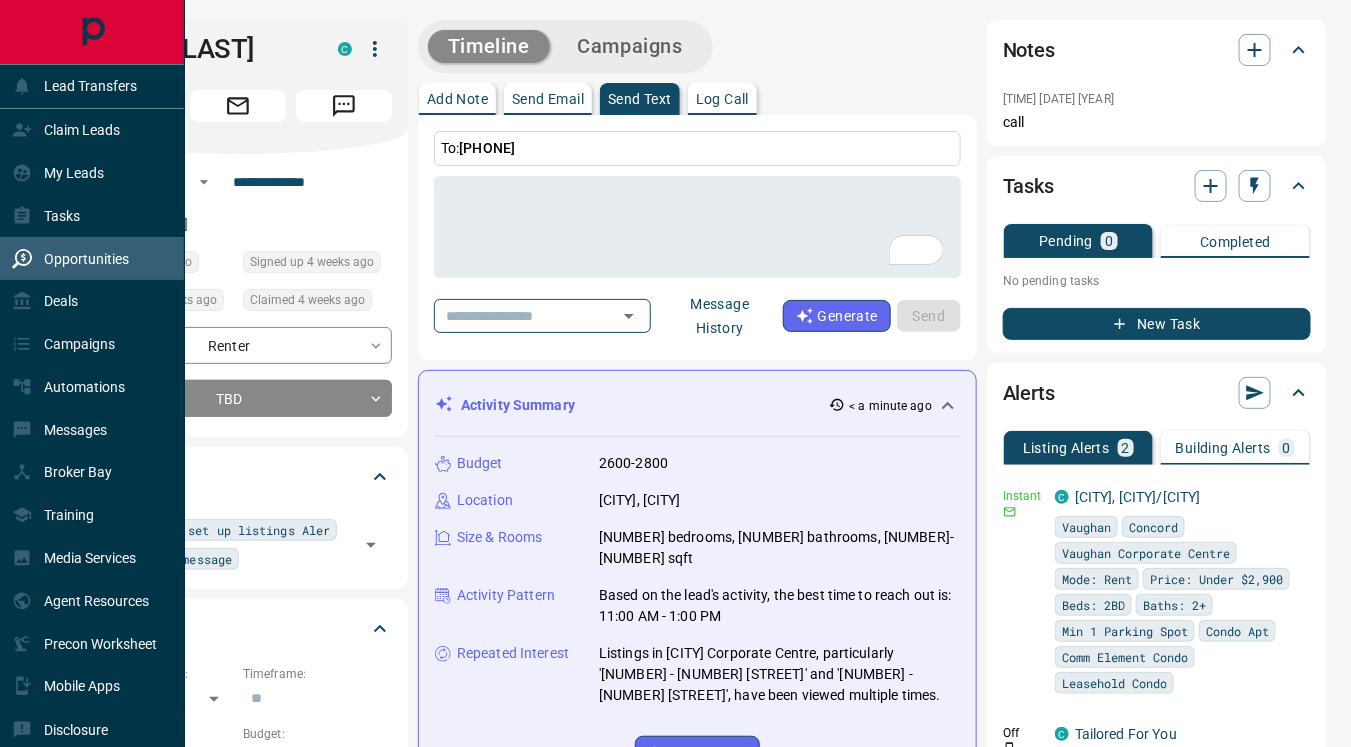 click on "Opportunities" at bounding box center [86, 259] 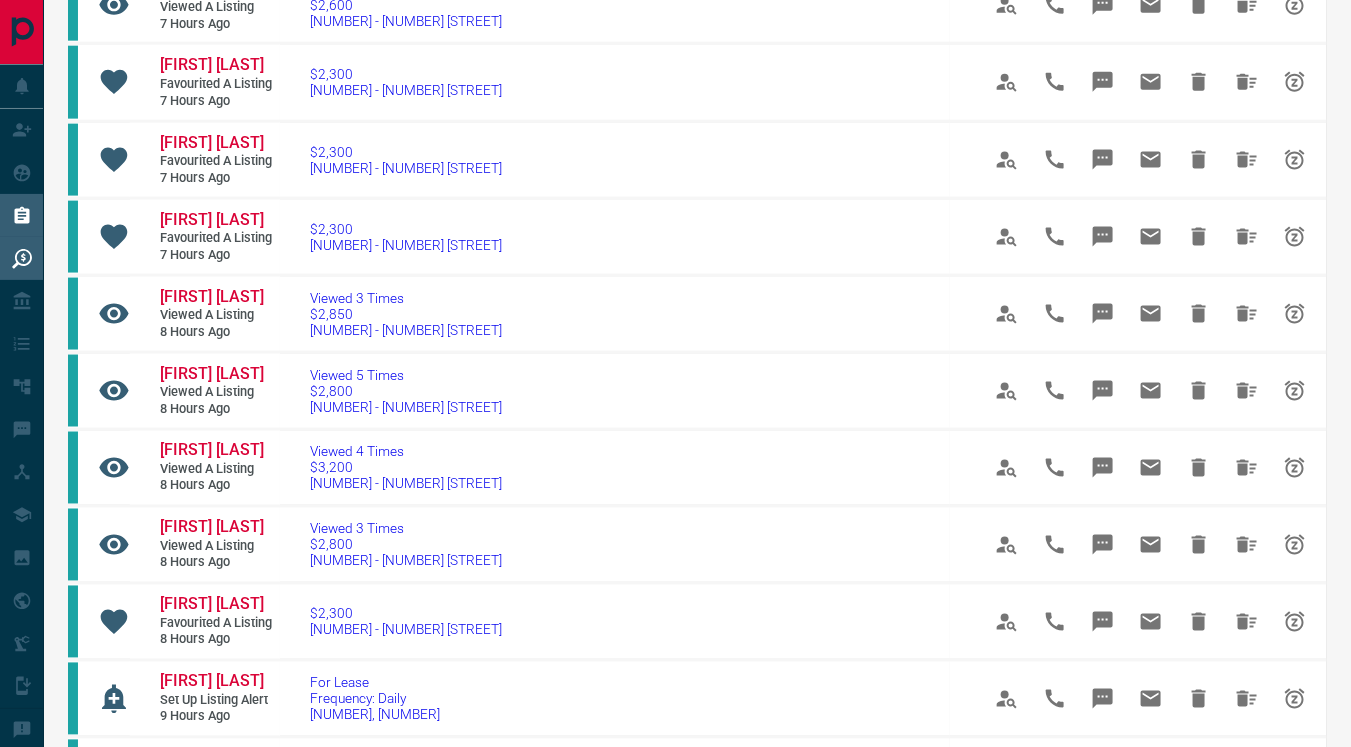 scroll, scrollTop: 863, scrollLeft: 0, axis: vertical 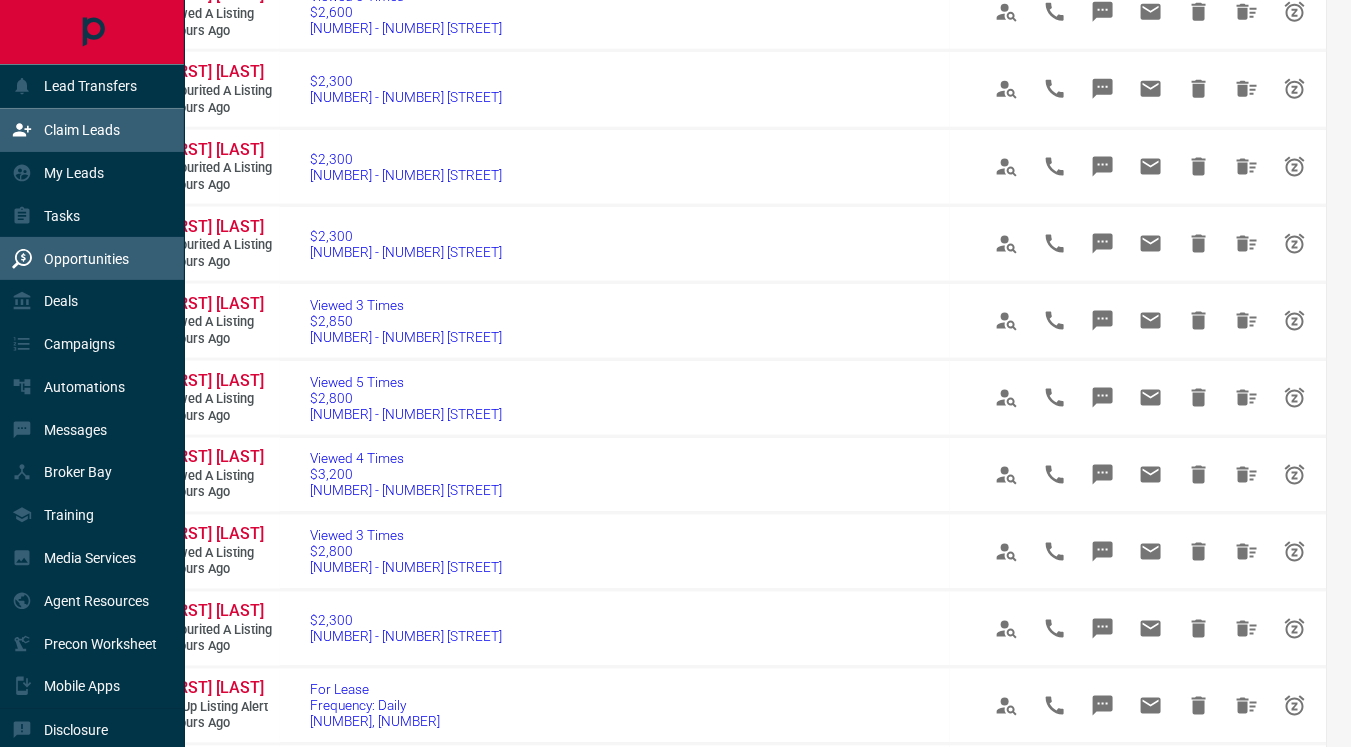 click on "Claim Leads" at bounding box center (82, 130) 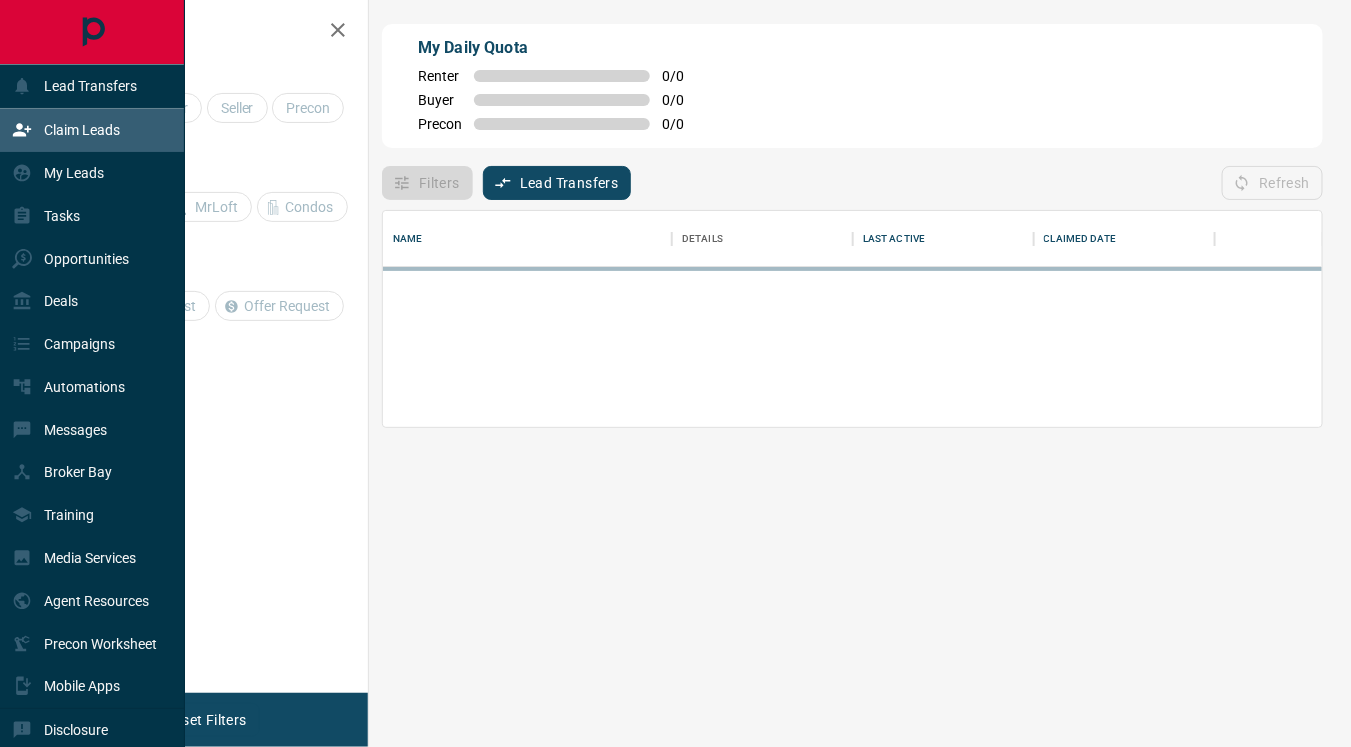 scroll, scrollTop: 18, scrollLeft: 17, axis: both 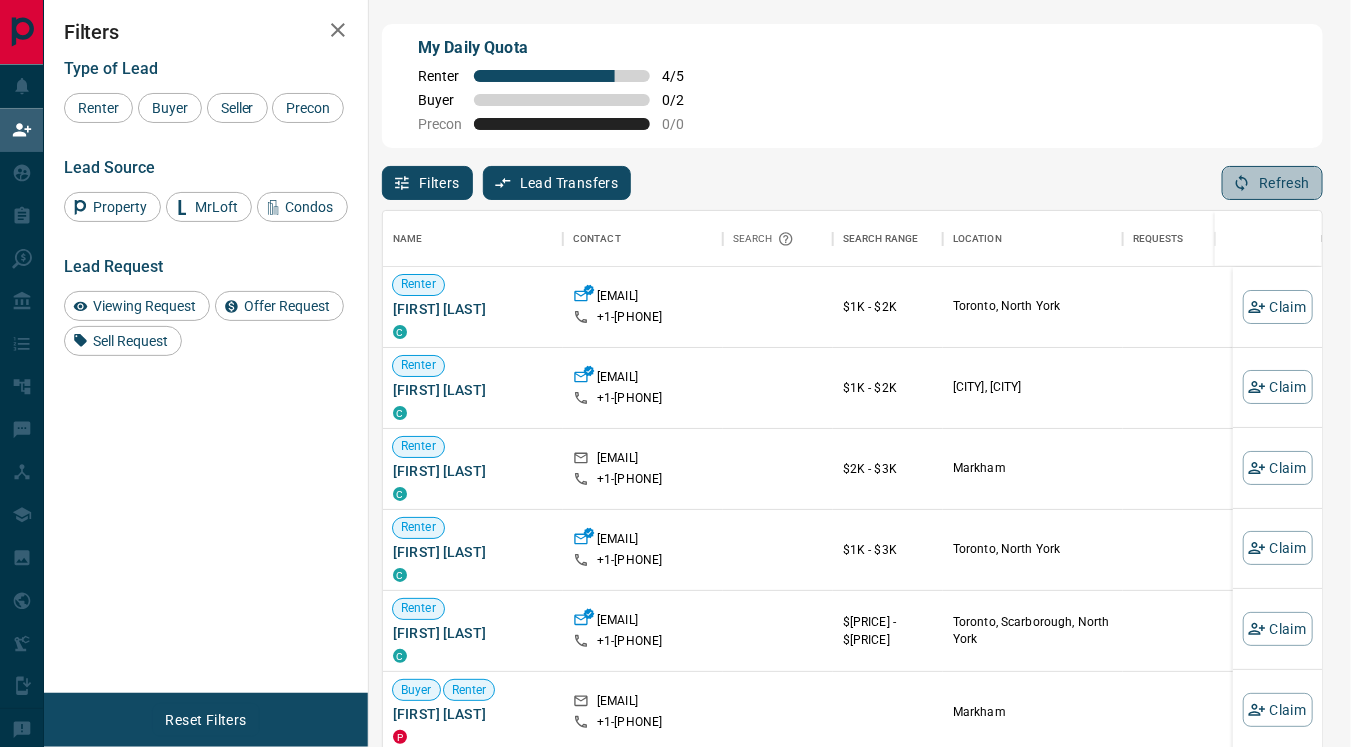 click on "Refresh" at bounding box center [1272, 183] 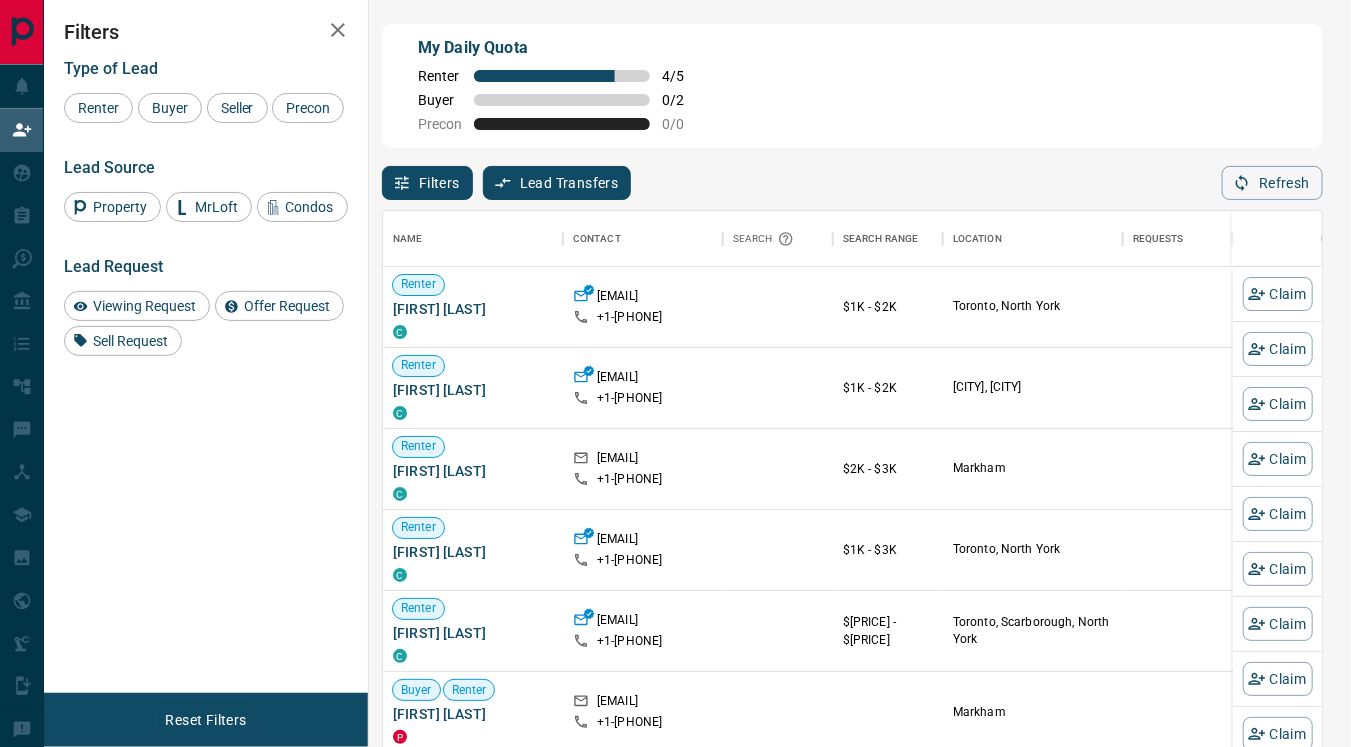 scroll, scrollTop: 18, scrollLeft: 17, axis: both 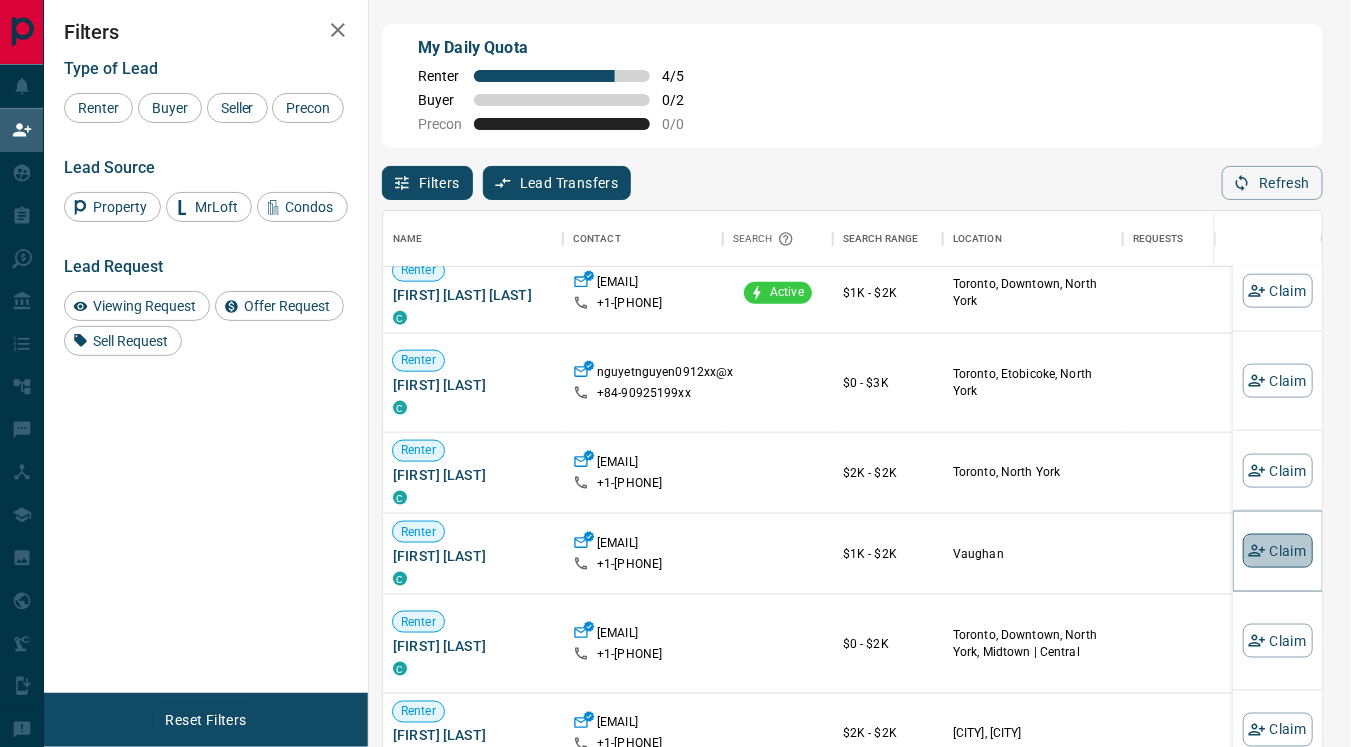 click on "Claim" at bounding box center [1278, 551] 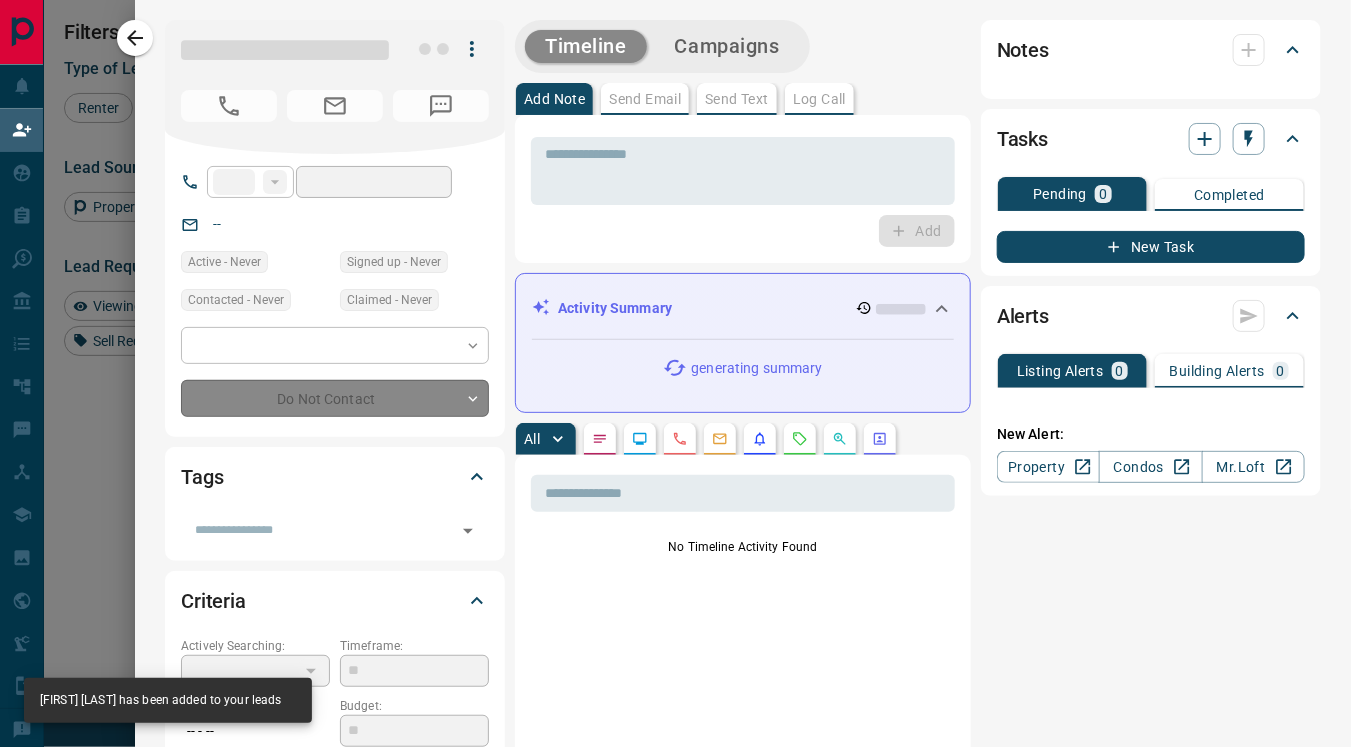 type on "**" 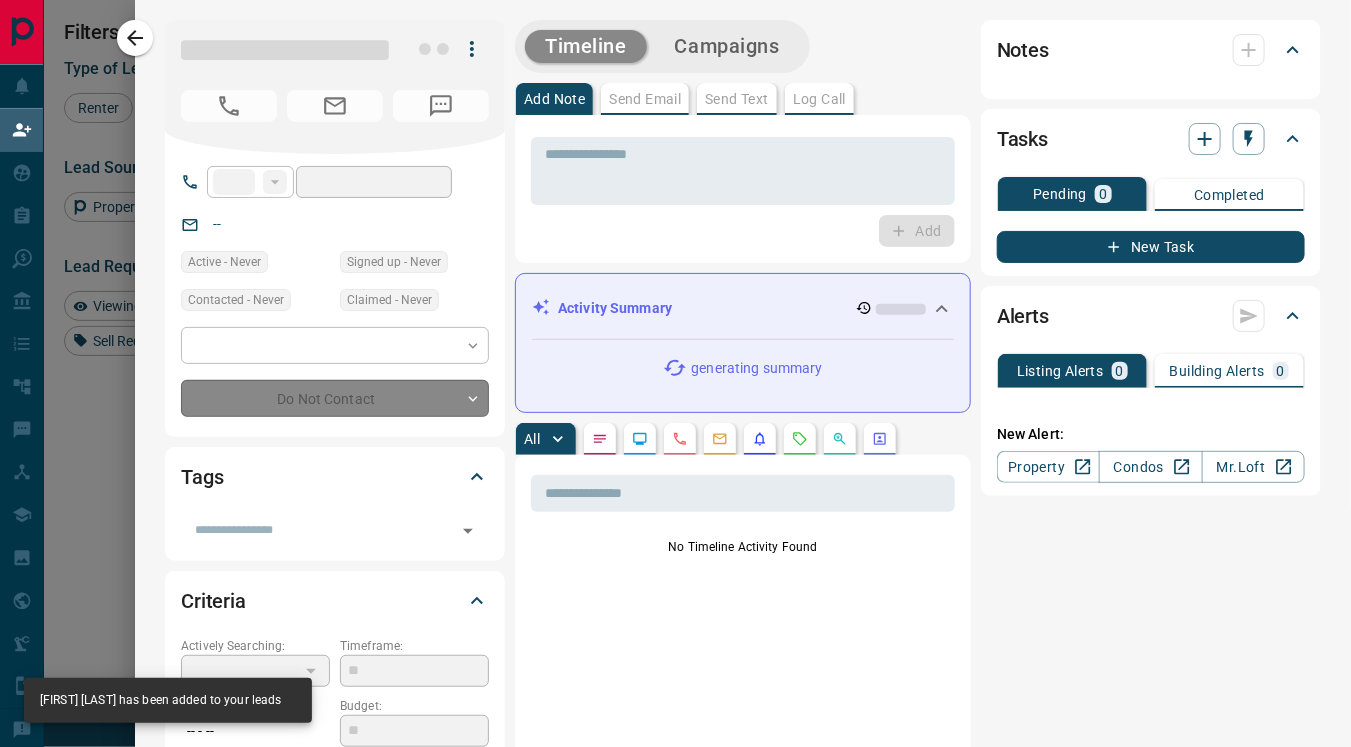 type on "**********" 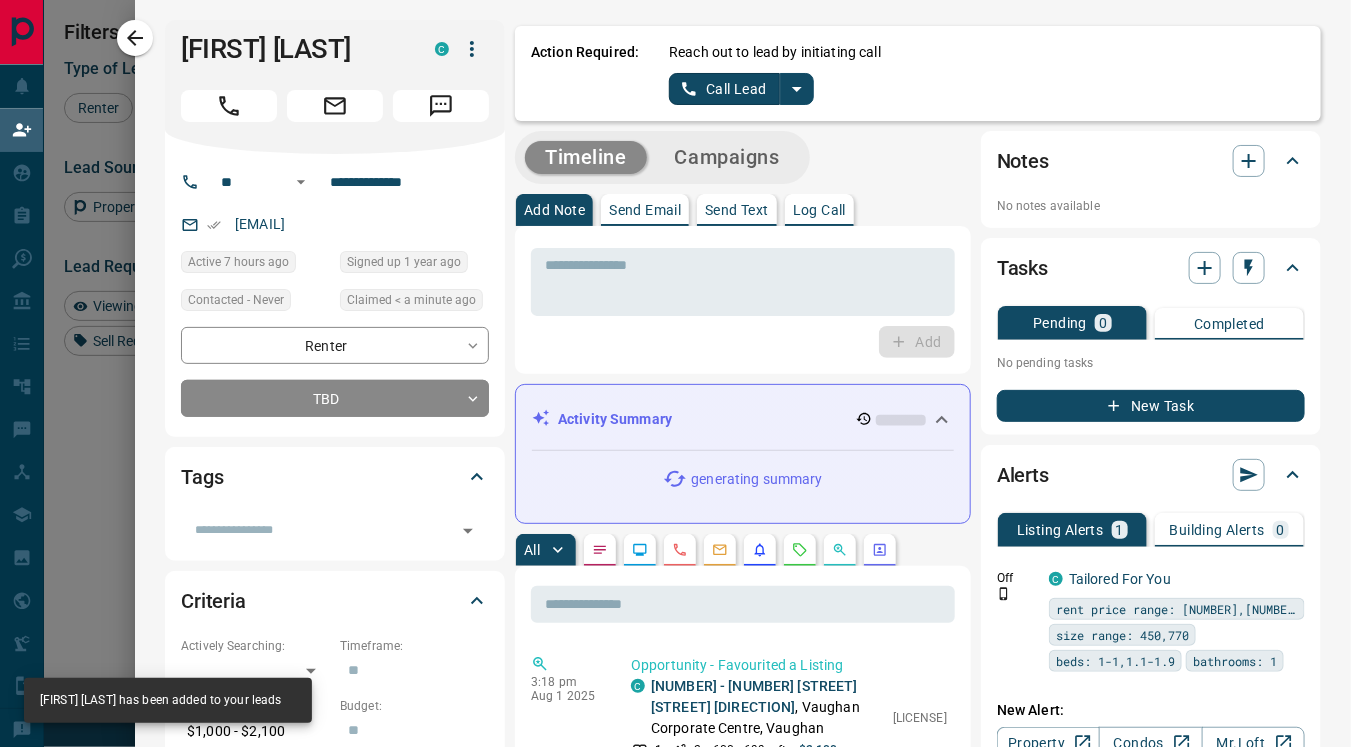 click at bounding box center [640, 550] 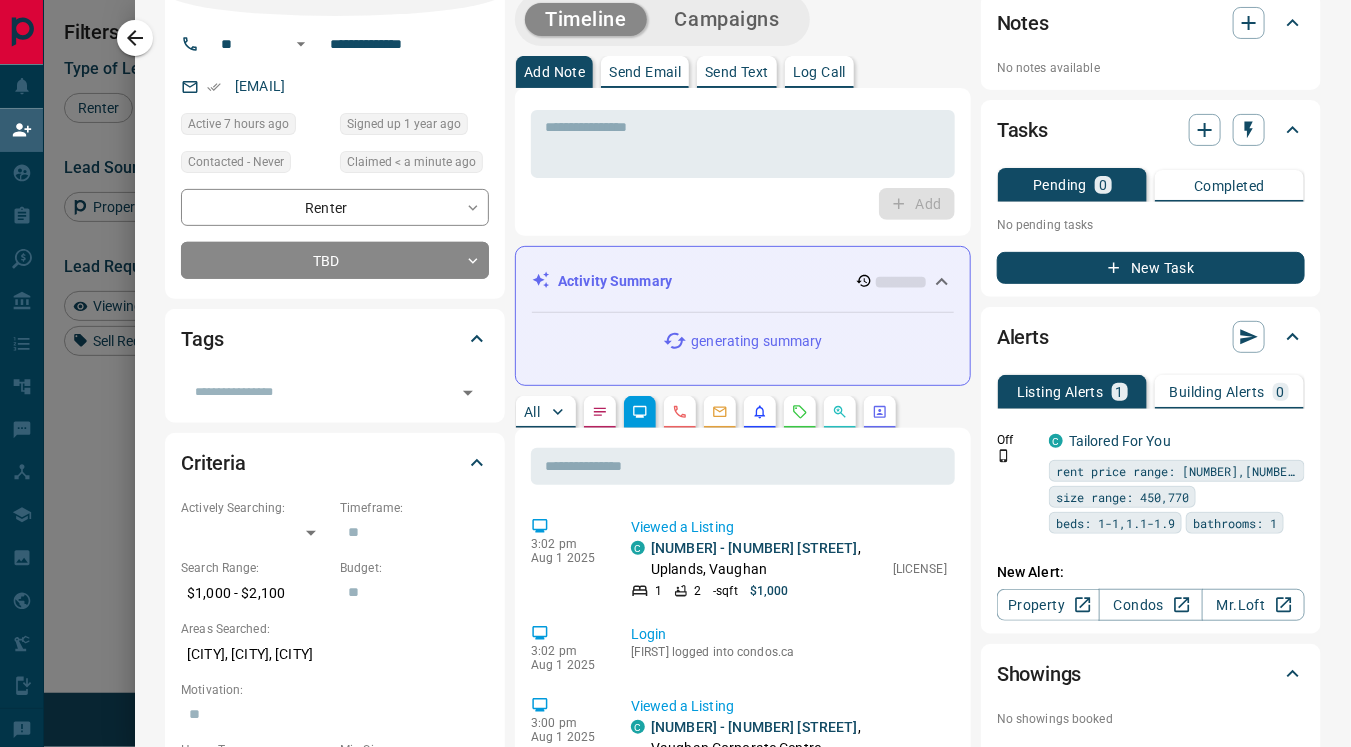 scroll, scrollTop: 144, scrollLeft: 0, axis: vertical 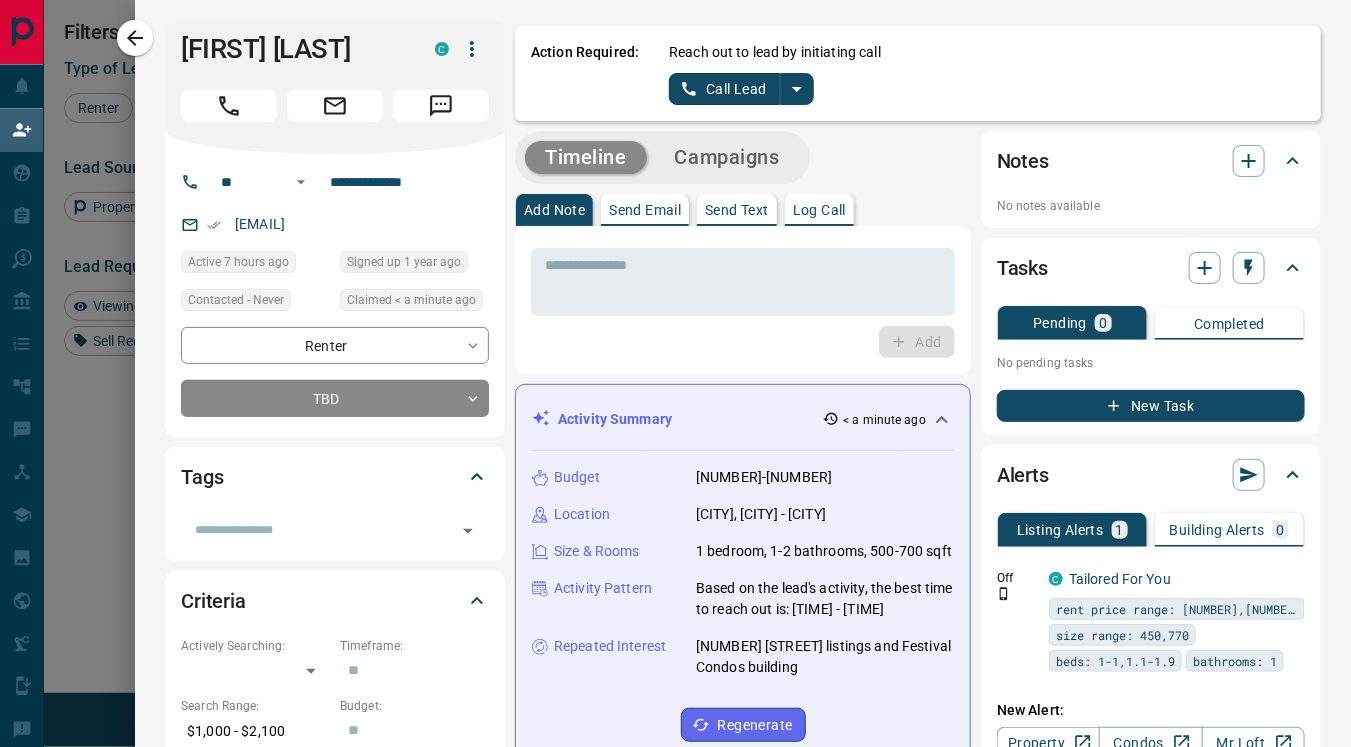 click 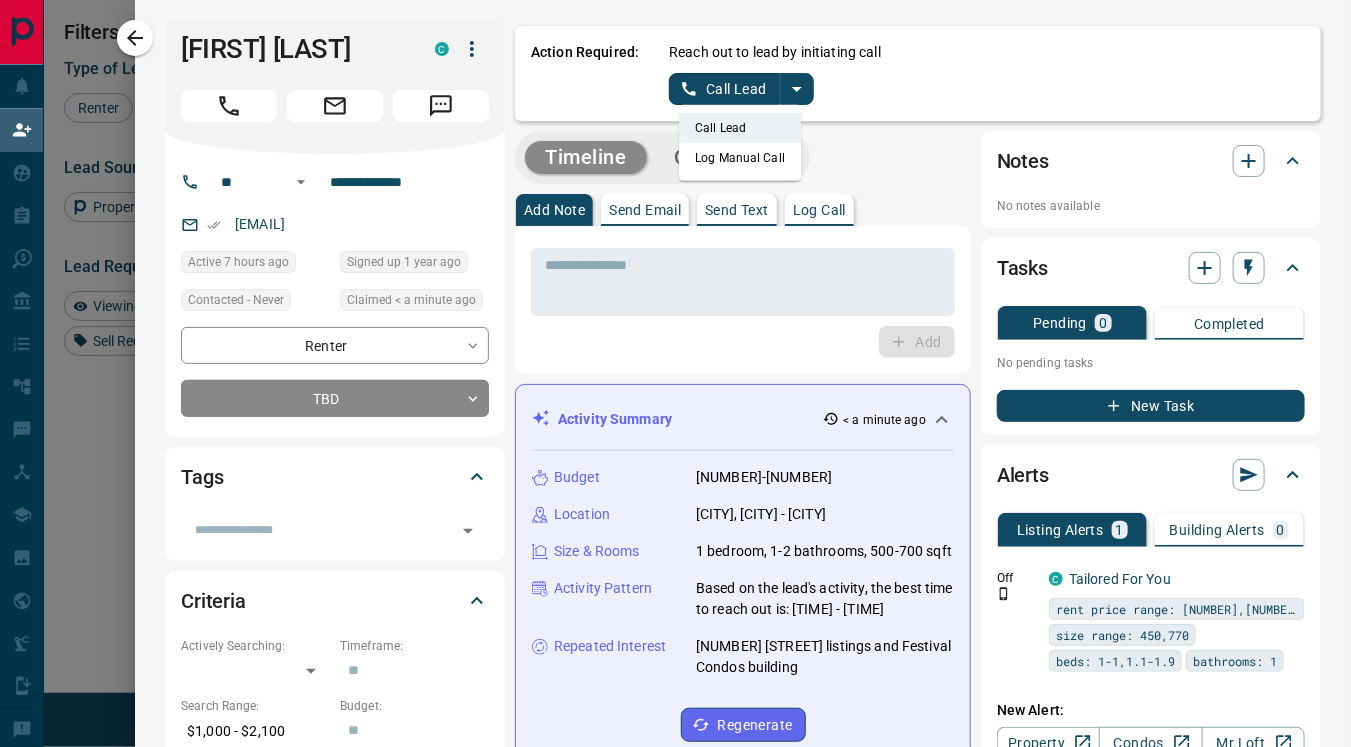 click on "Log Manual Call" at bounding box center [740, 158] 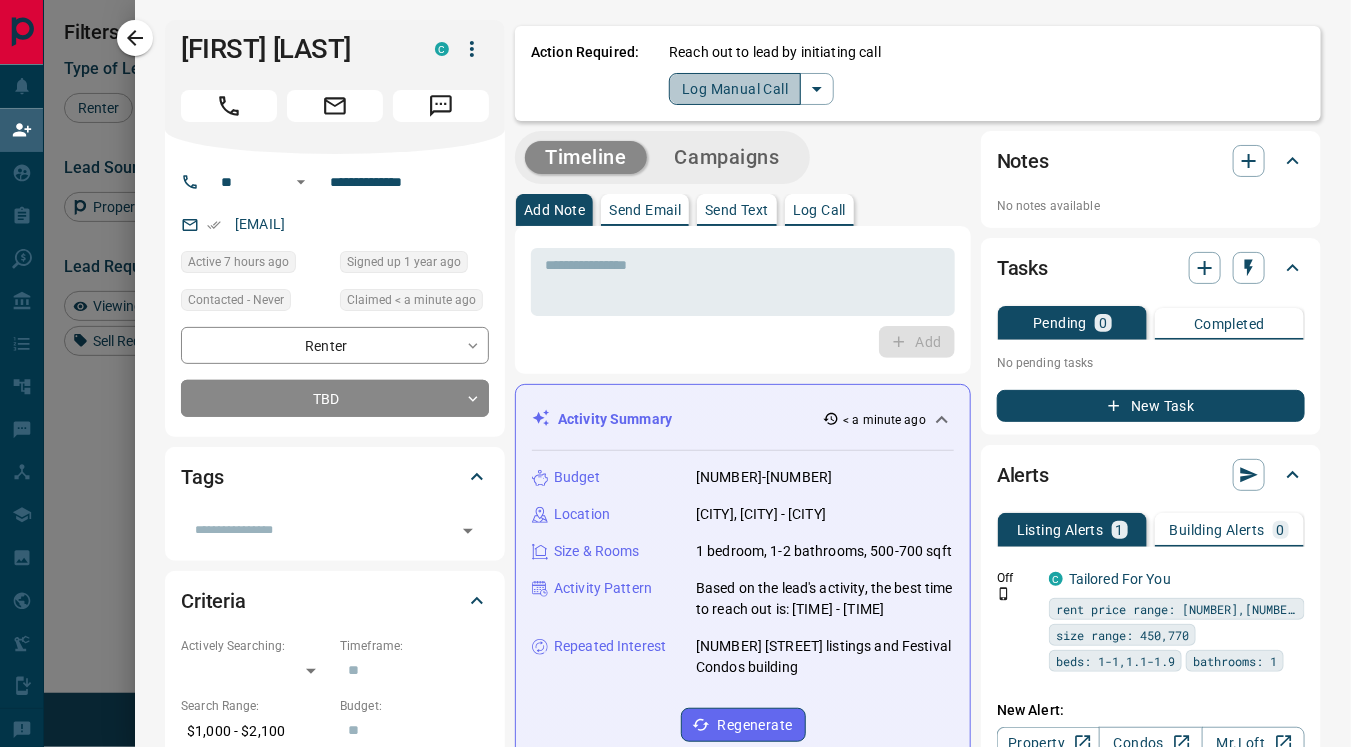 click on "Log Manual Call" at bounding box center [735, 89] 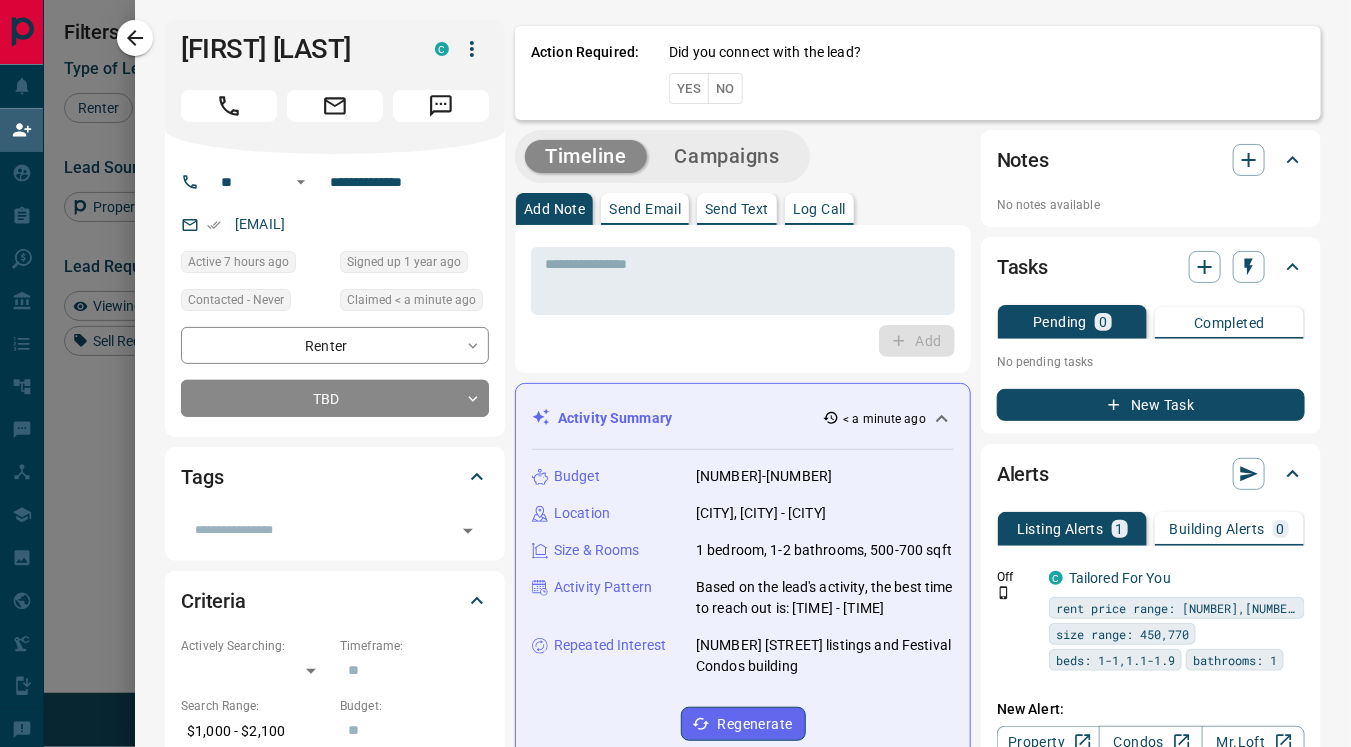 click on "Yes" at bounding box center [689, 88] 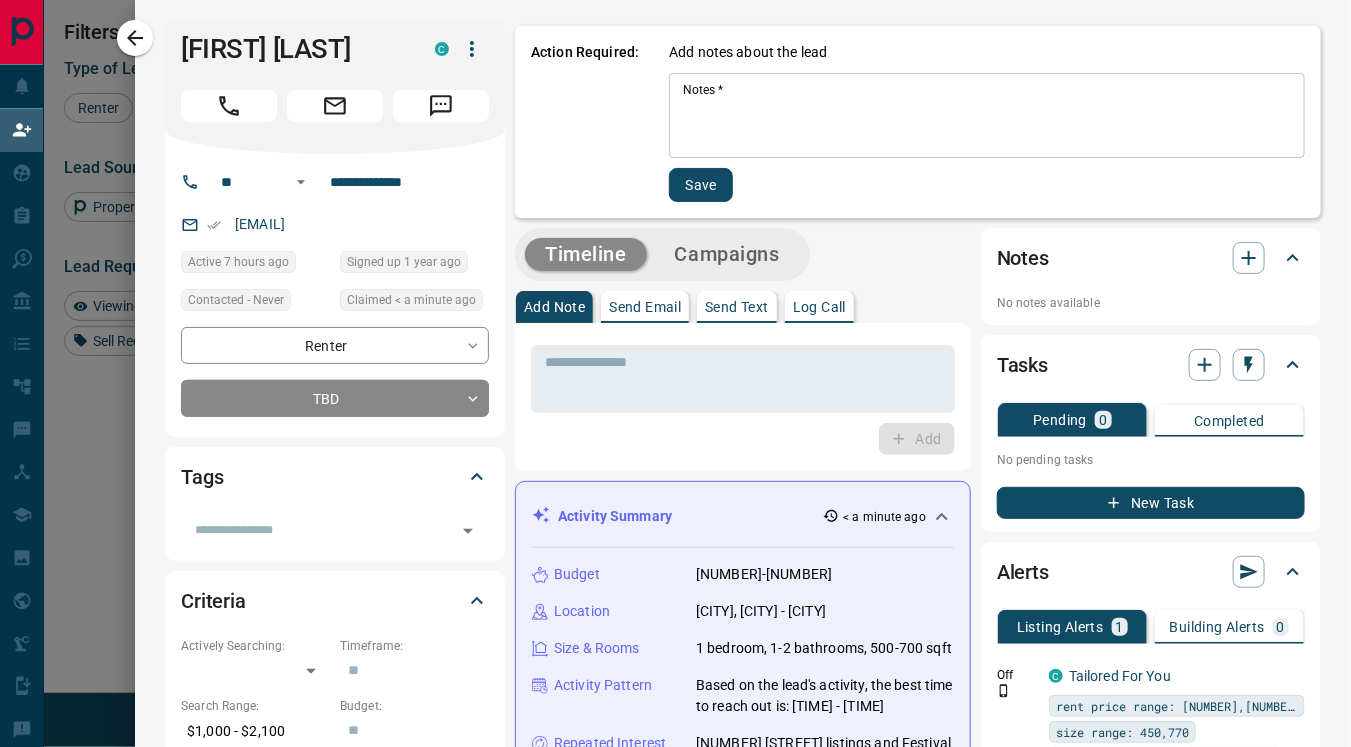 click on "Notes   *" at bounding box center [987, 116] 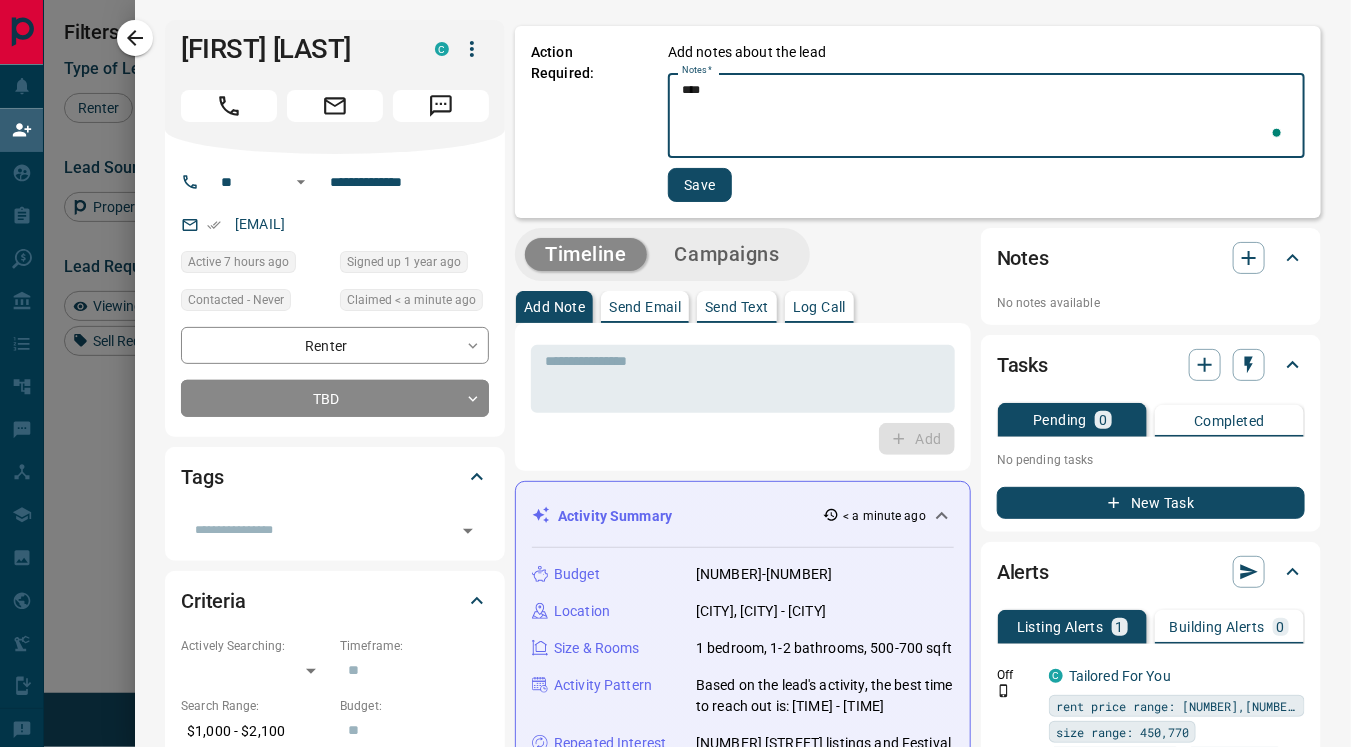 type on "****" 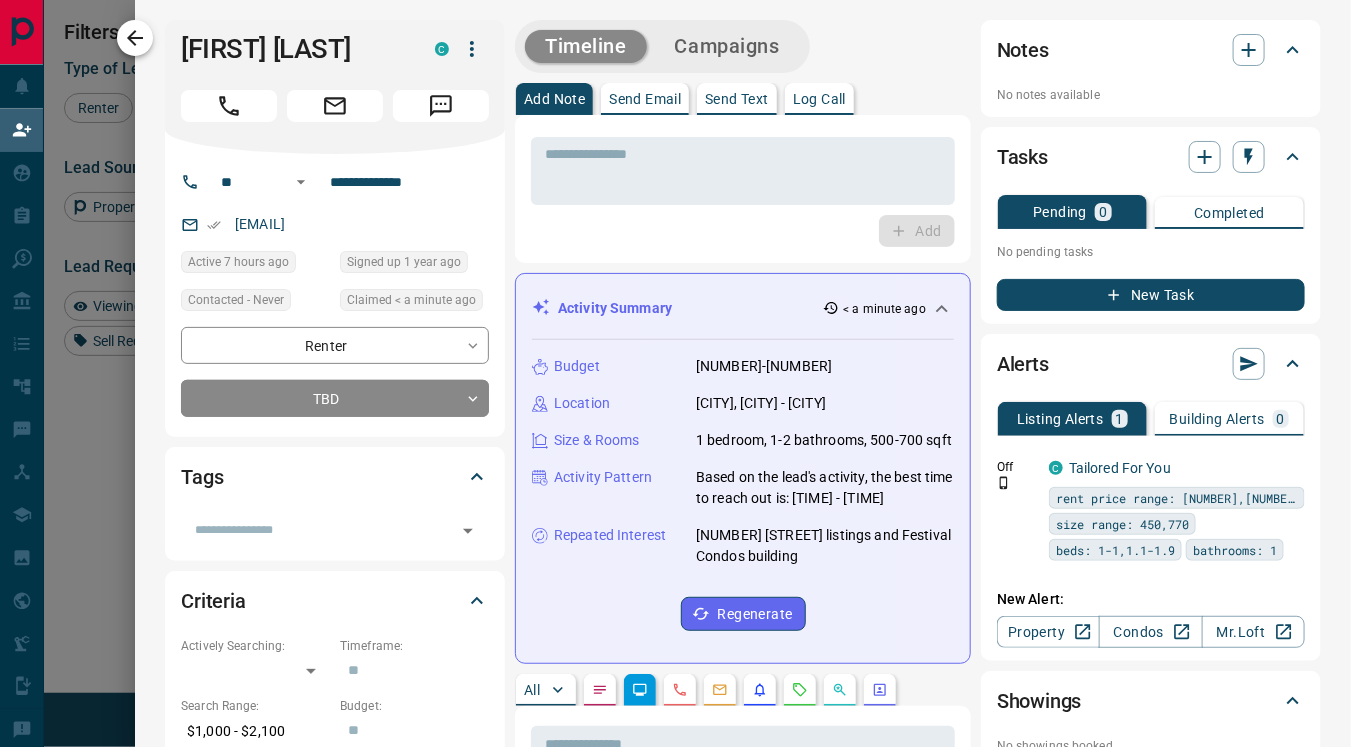 click at bounding box center (135, 38) 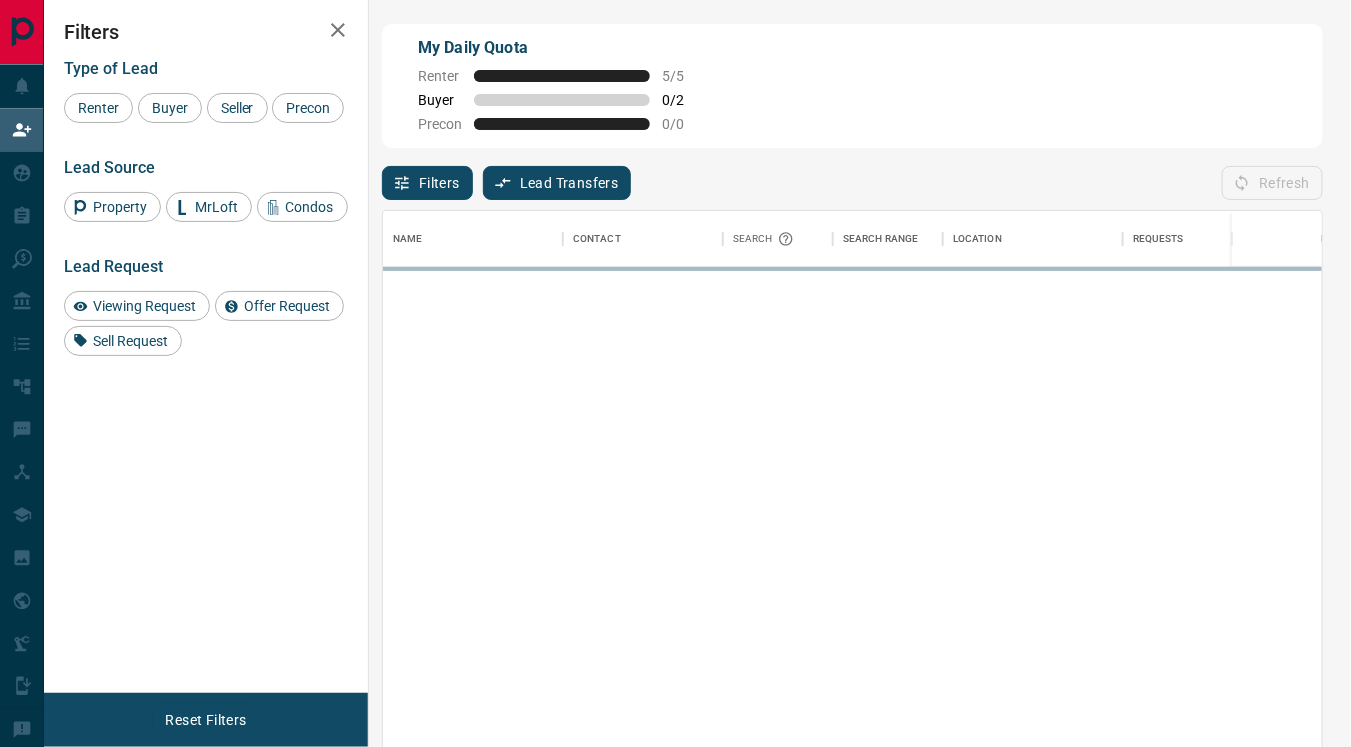 scroll, scrollTop: 18, scrollLeft: 17, axis: both 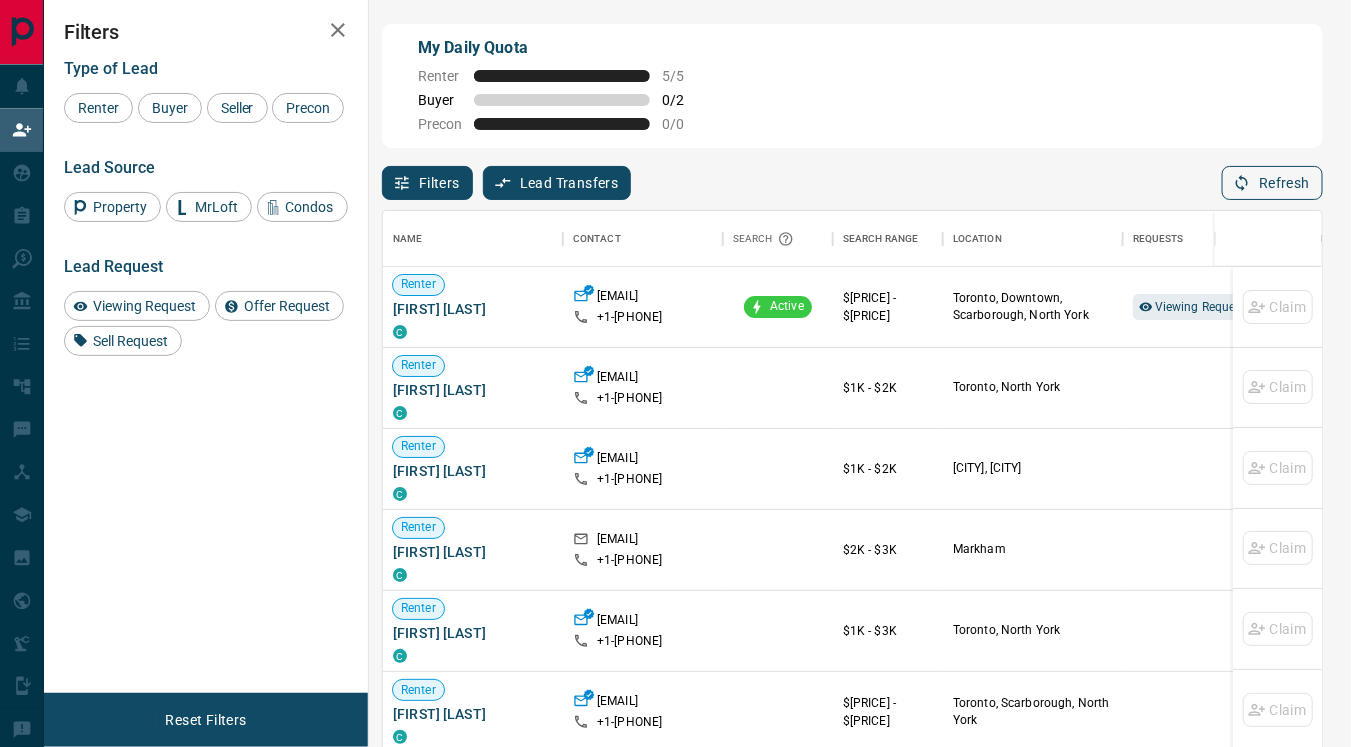 click on "Refresh" at bounding box center (1272, 183) 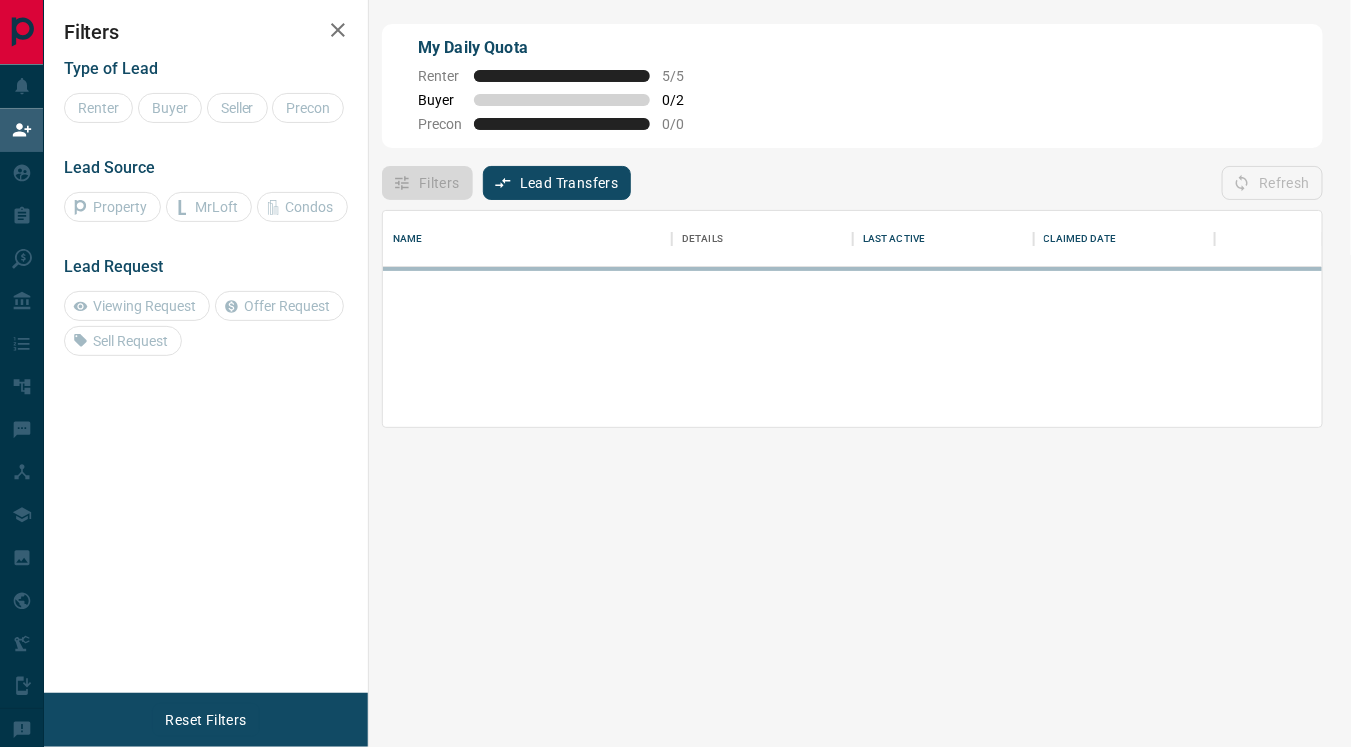 scroll, scrollTop: 0, scrollLeft: 0, axis: both 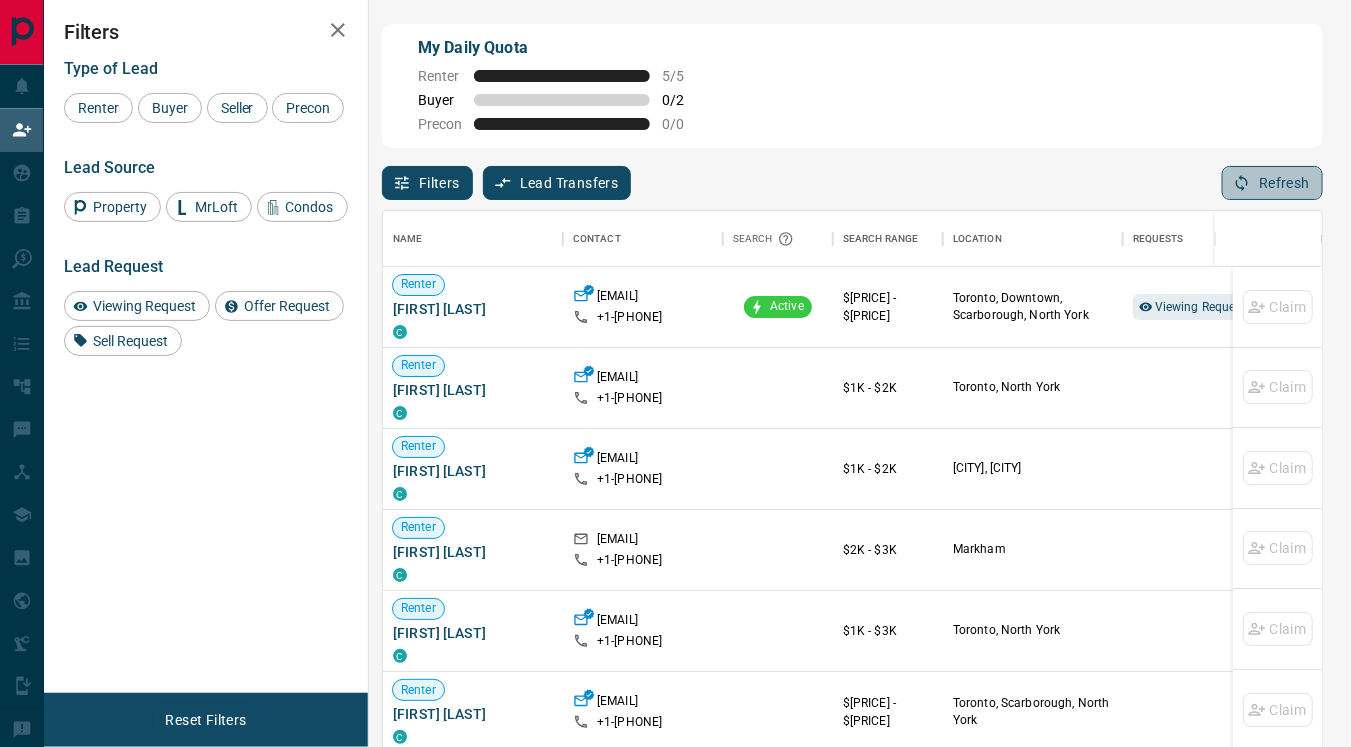click on "Refresh" at bounding box center (1272, 183) 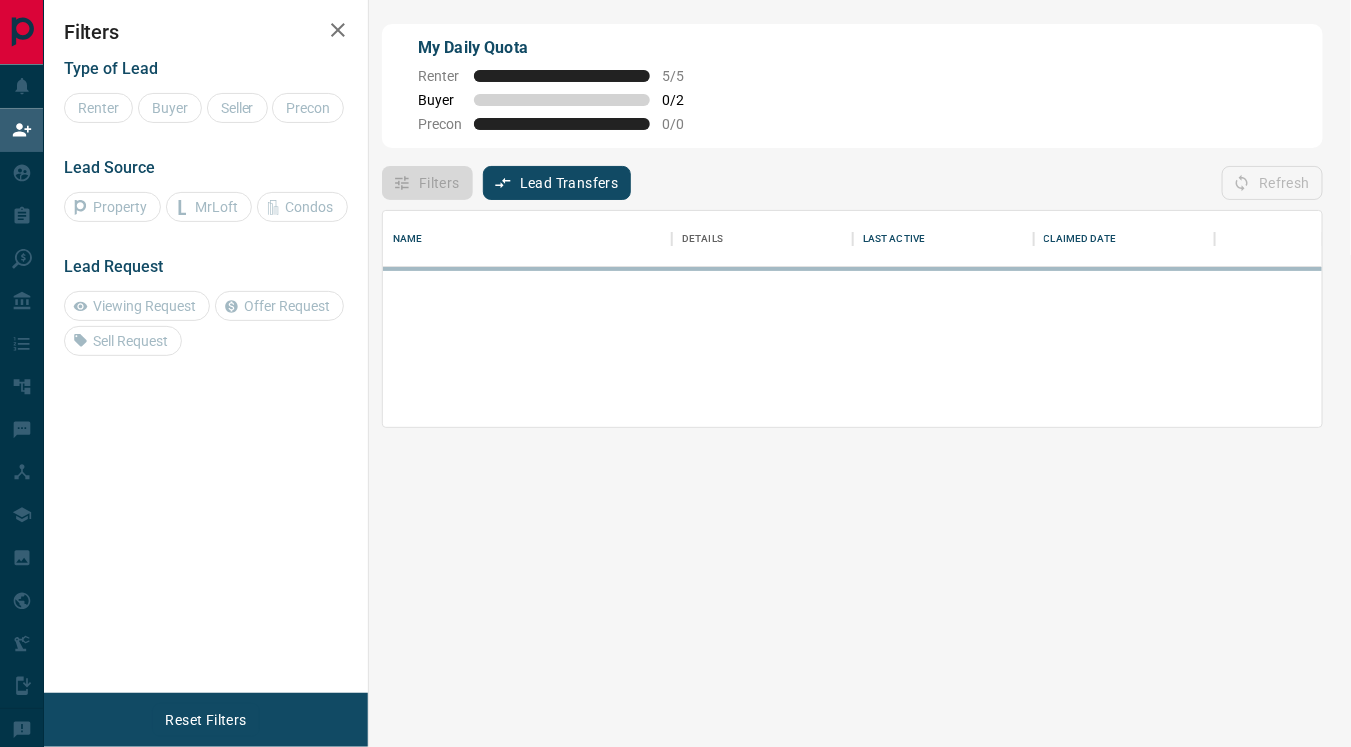 scroll, scrollTop: 0, scrollLeft: 0, axis: both 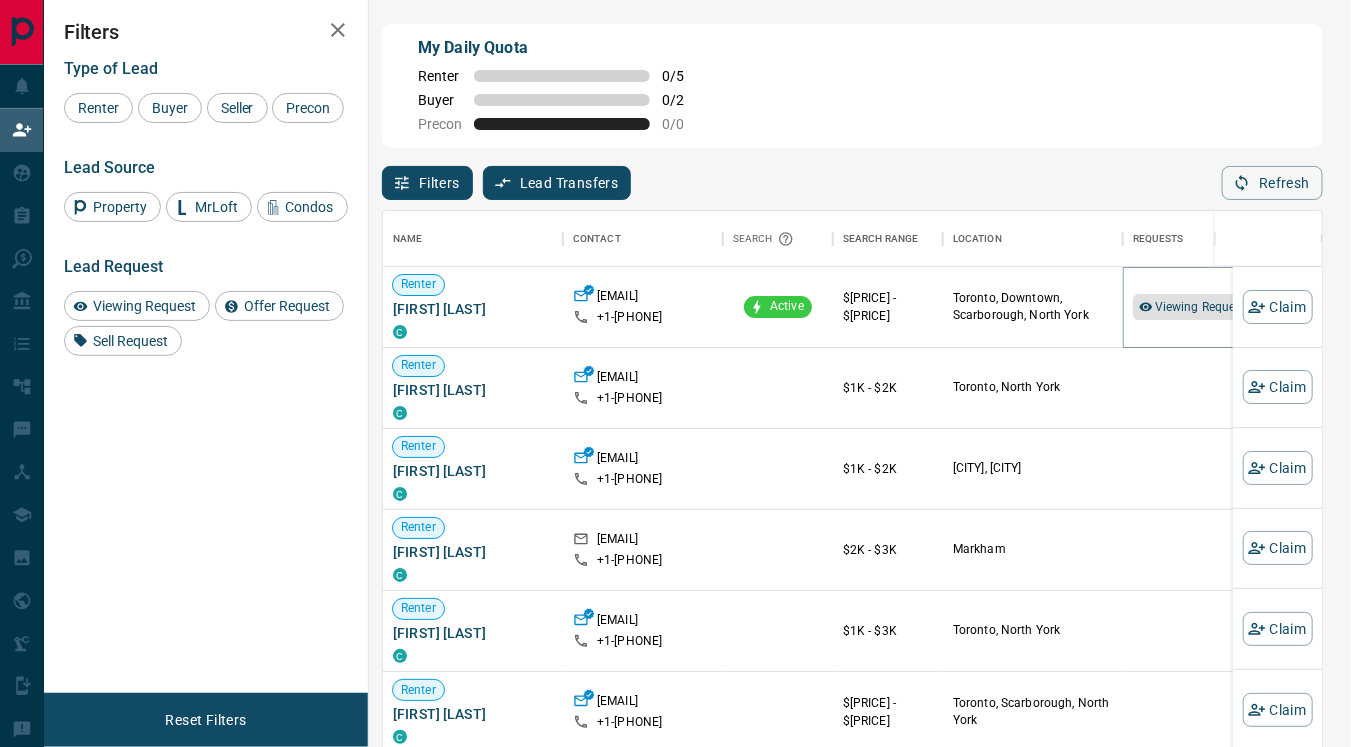 click on "Viewing Request   ( 1 )" at bounding box center (1210, 307) 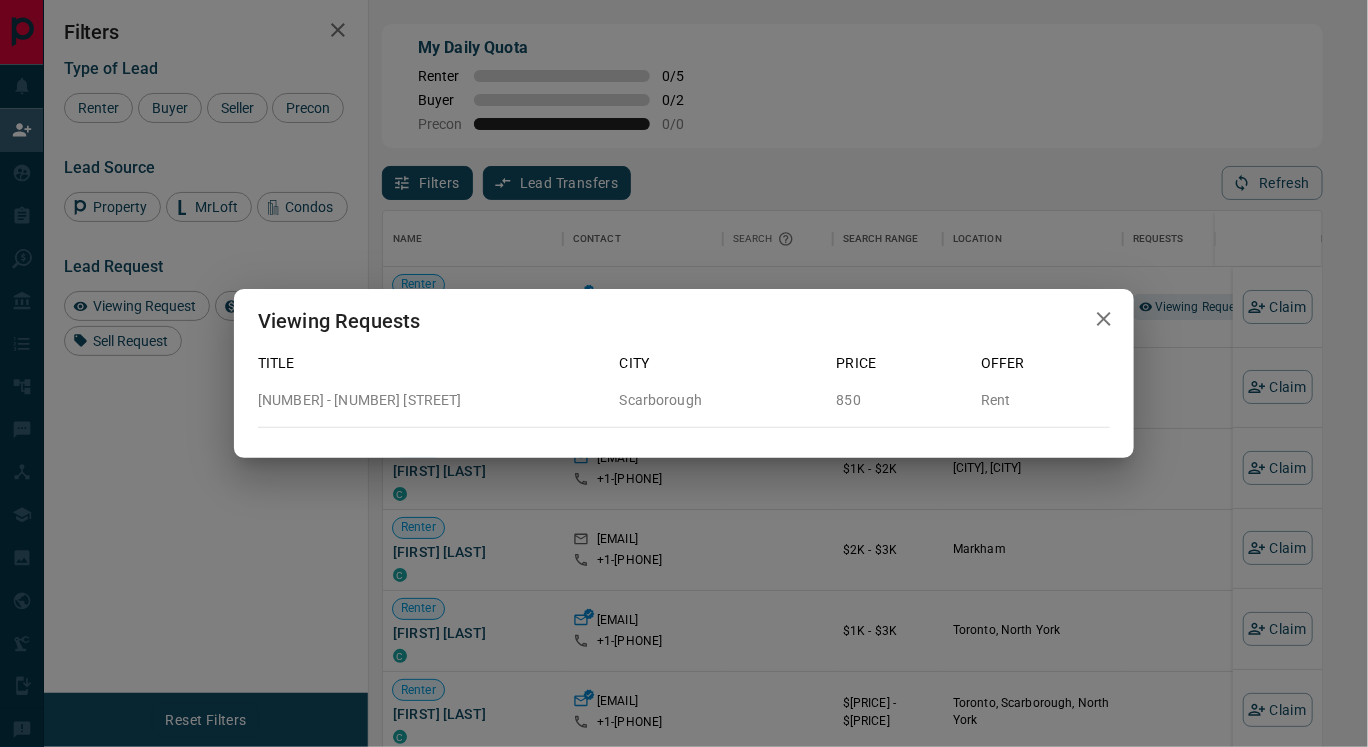 click 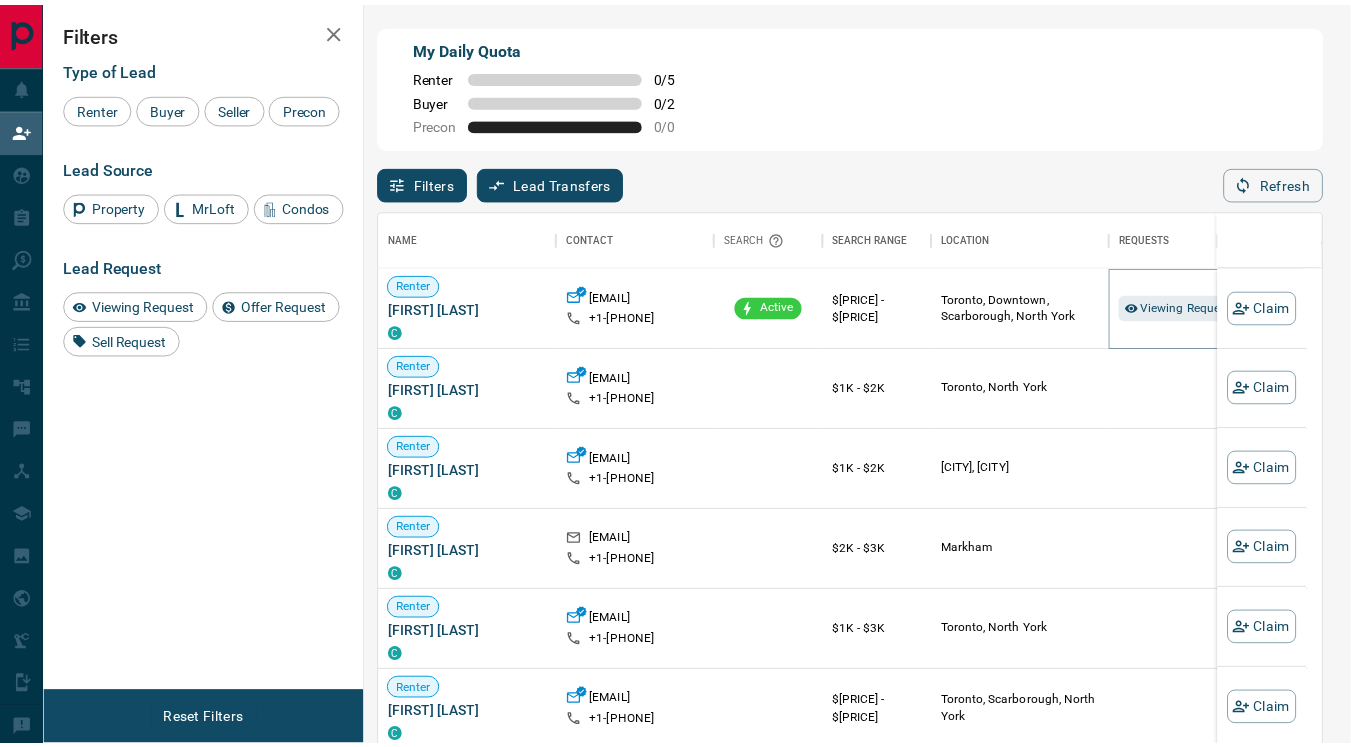 scroll, scrollTop: 18, scrollLeft: 17, axis: both 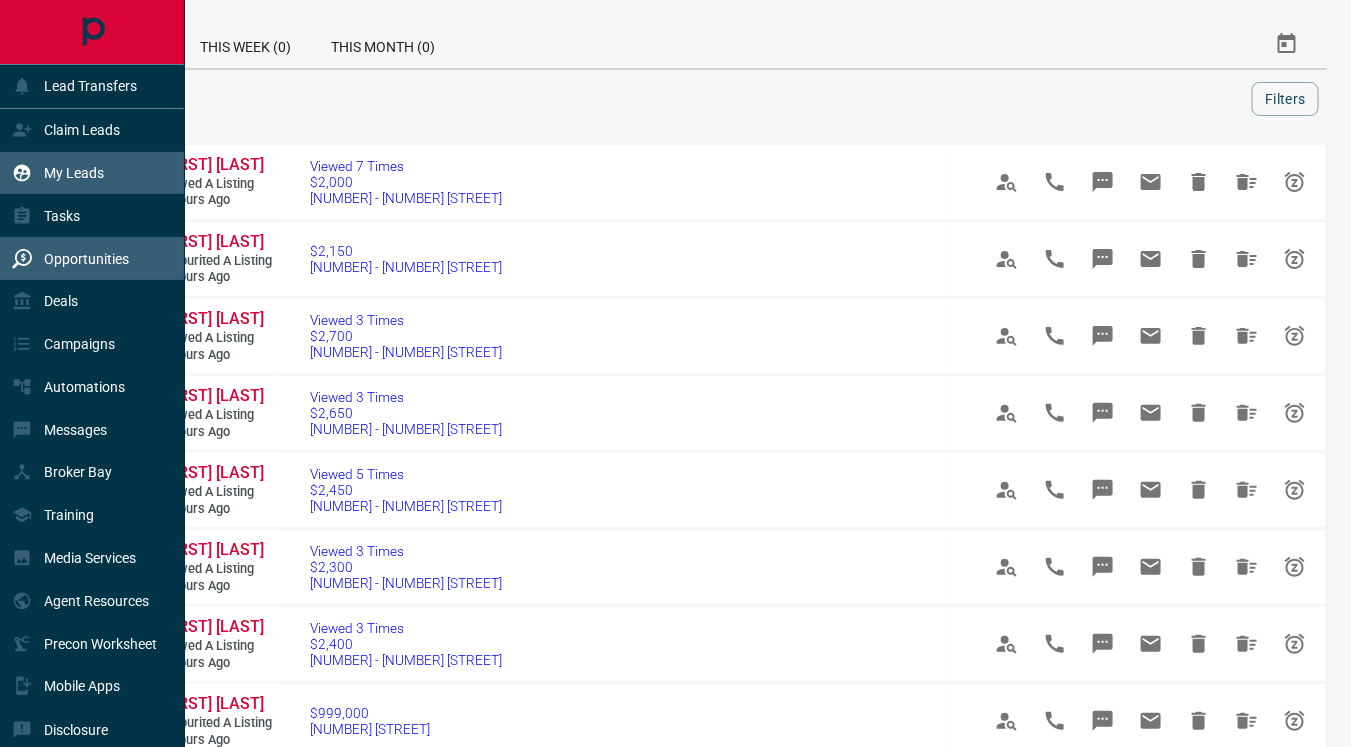 click on "My Leads" at bounding box center [74, 173] 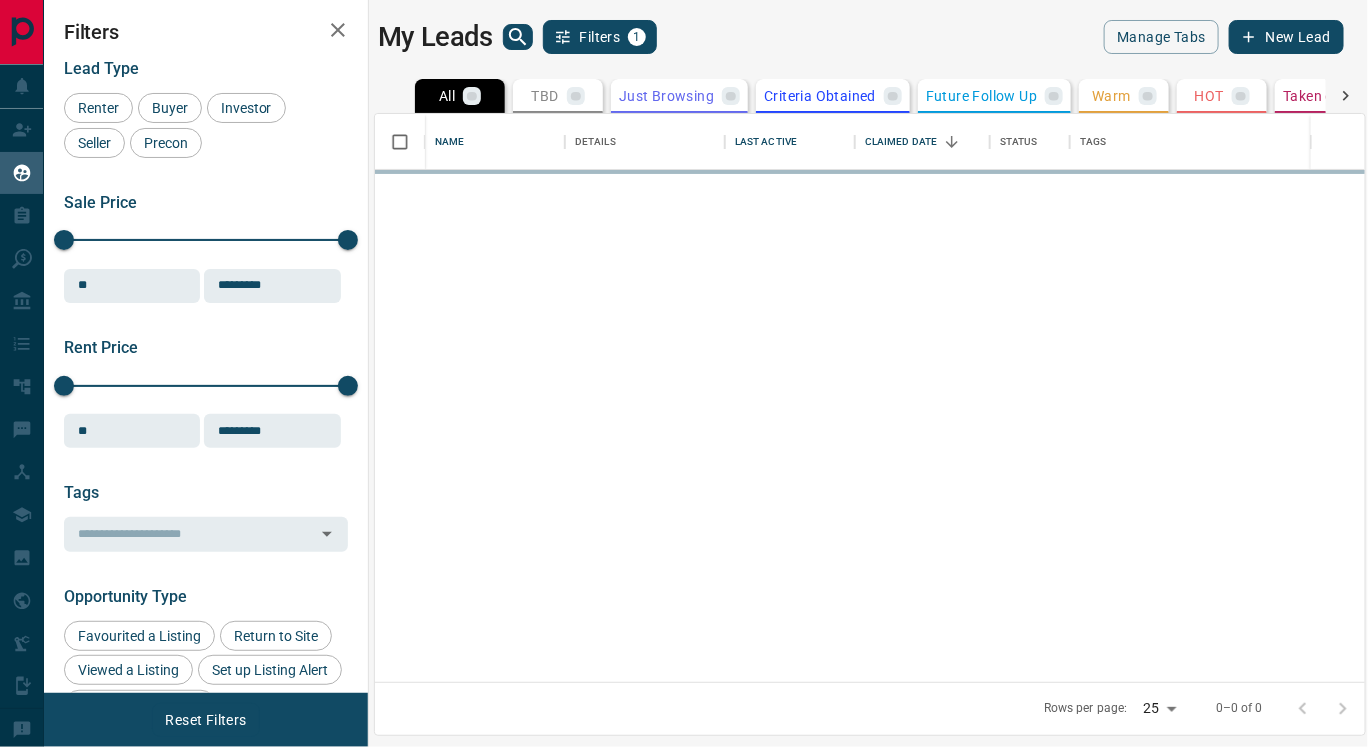 scroll, scrollTop: 17, scrollLeft: 17, axis: both 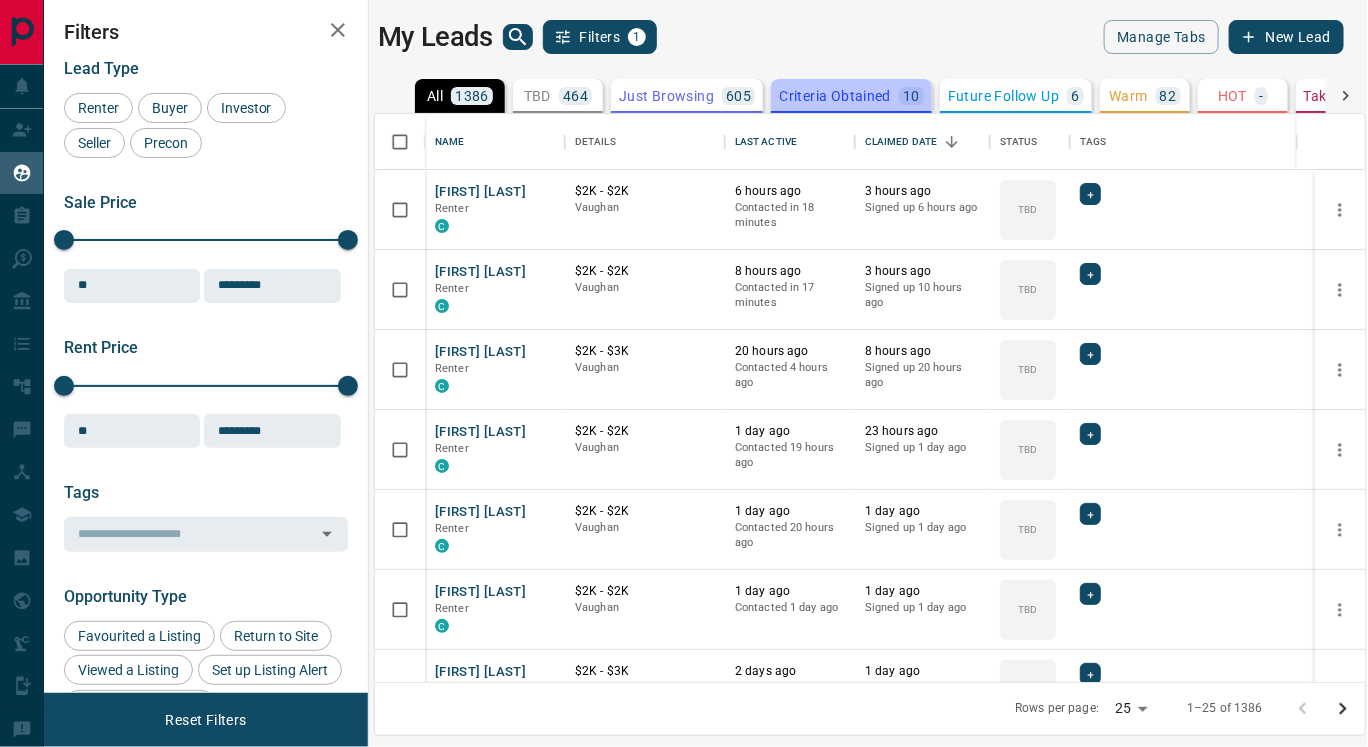 click on "Criteria Obtained" at bounding box center (835, 96) 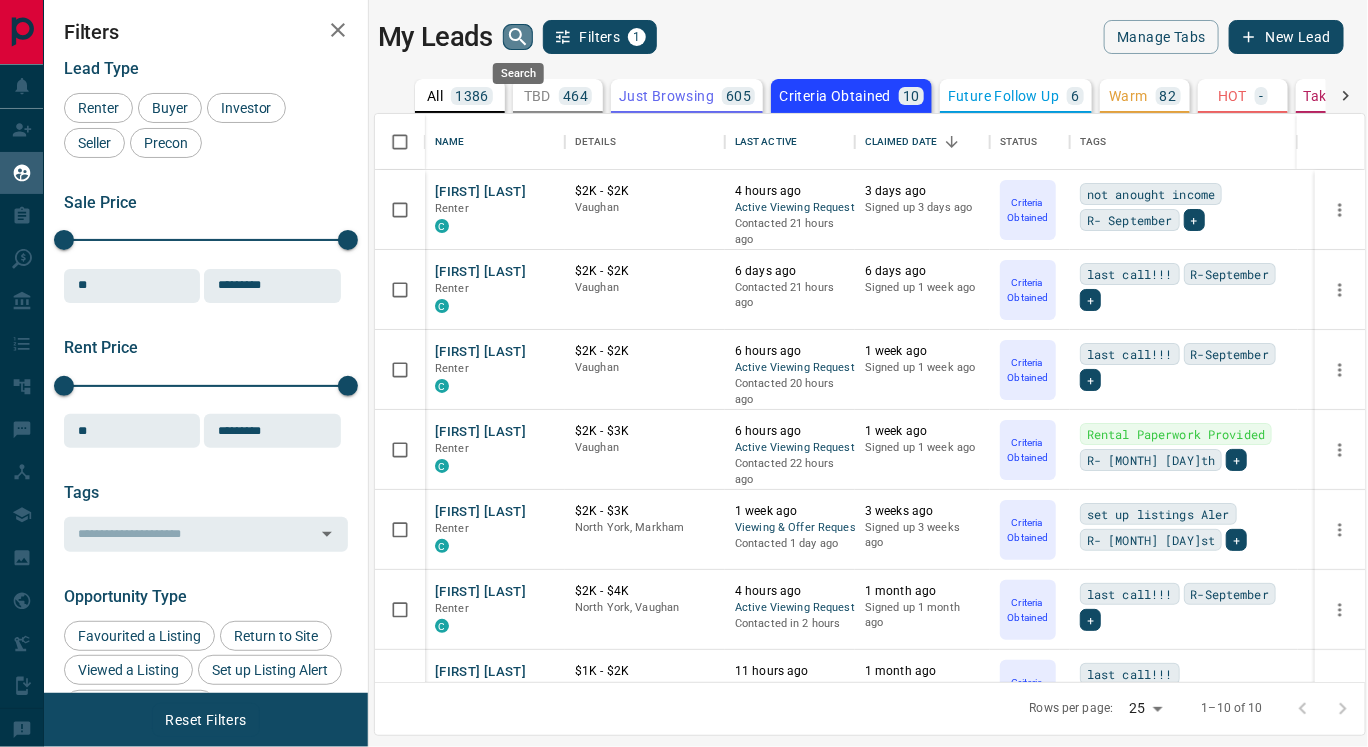 click 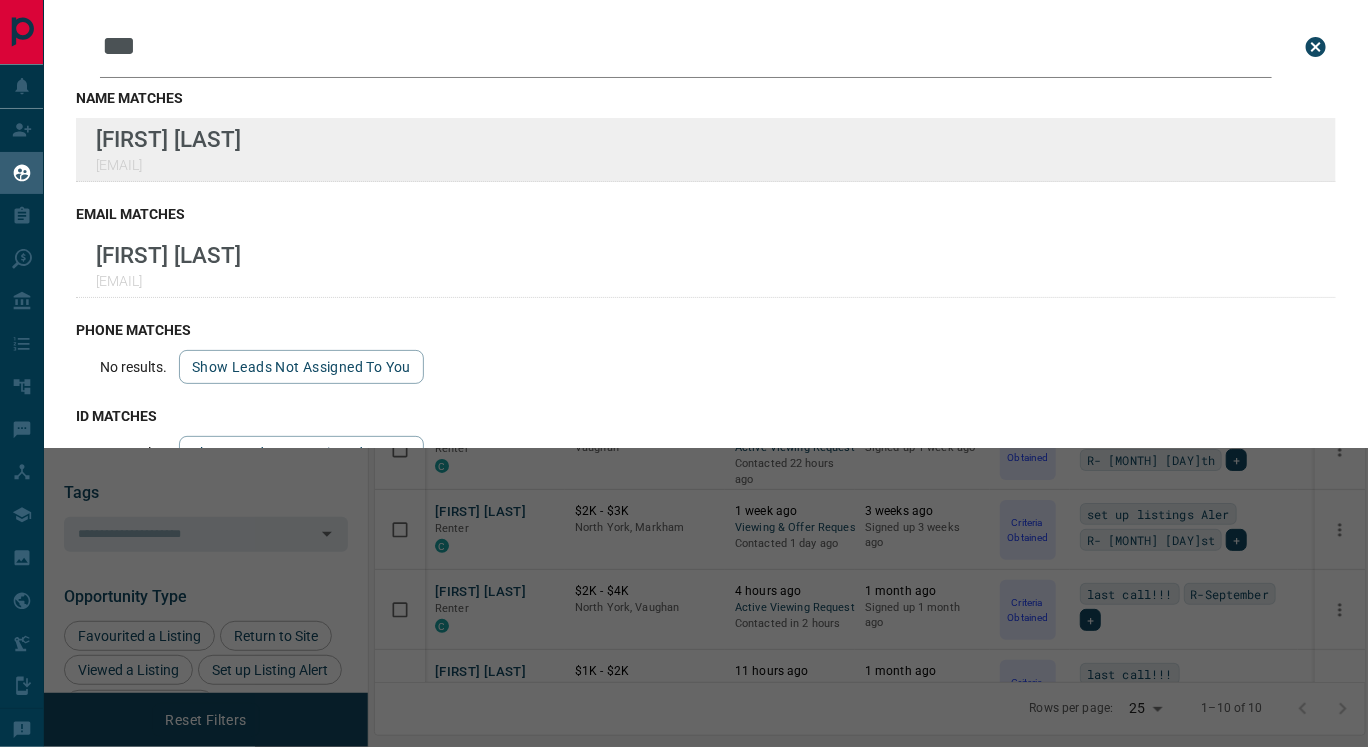 type on "***" 